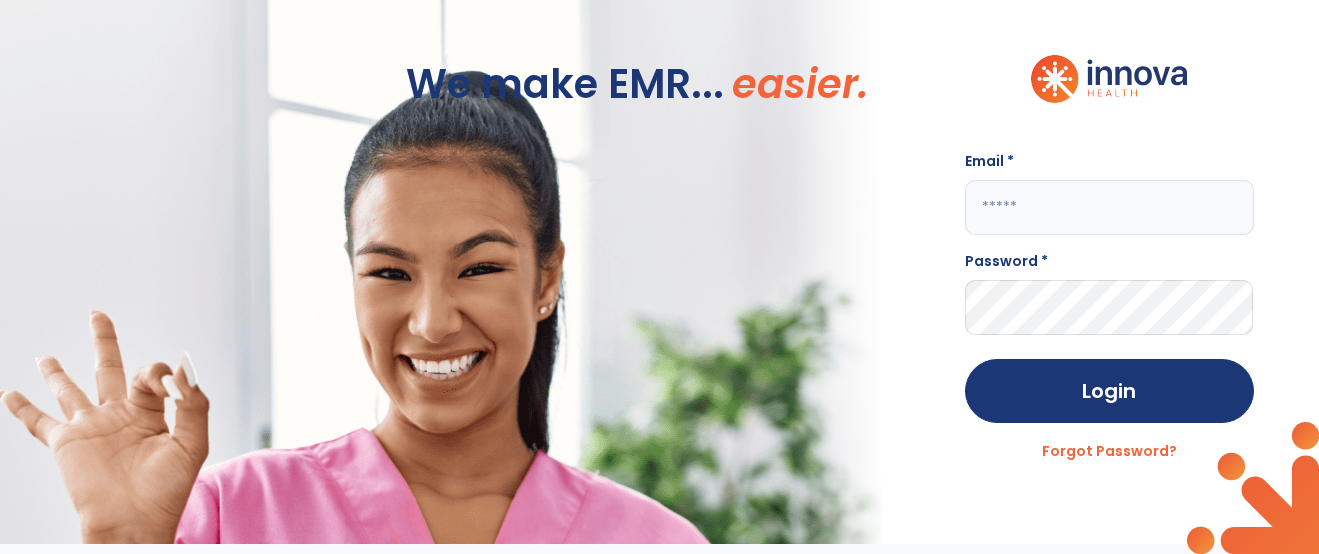 scroll, scrollTop: 0, scrollLeft: 0, axis: both 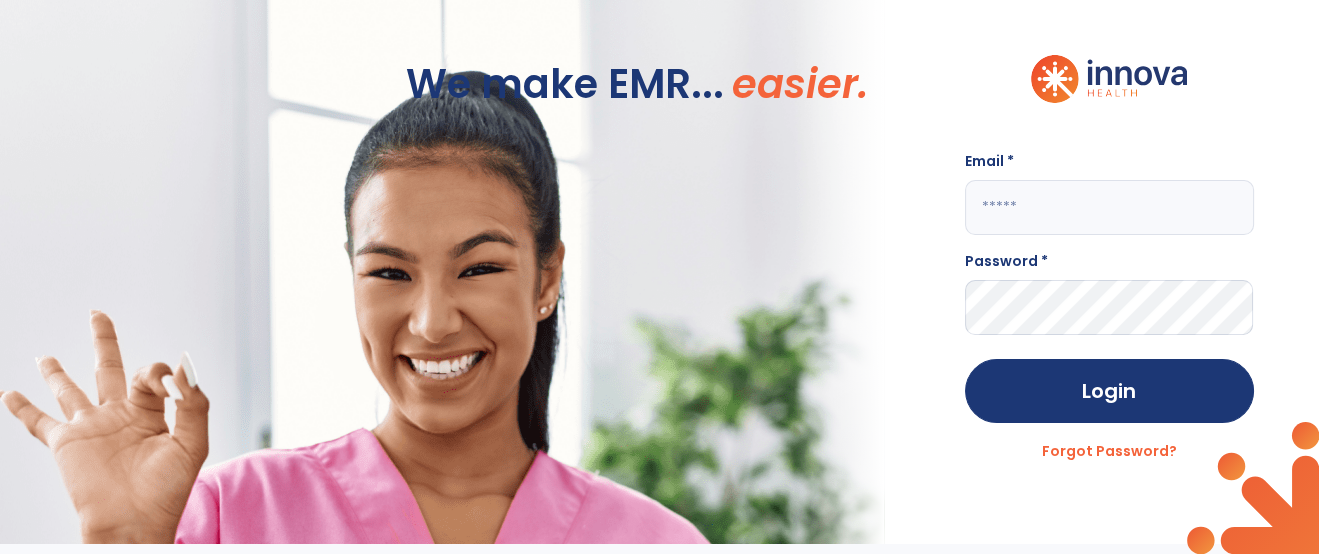 click 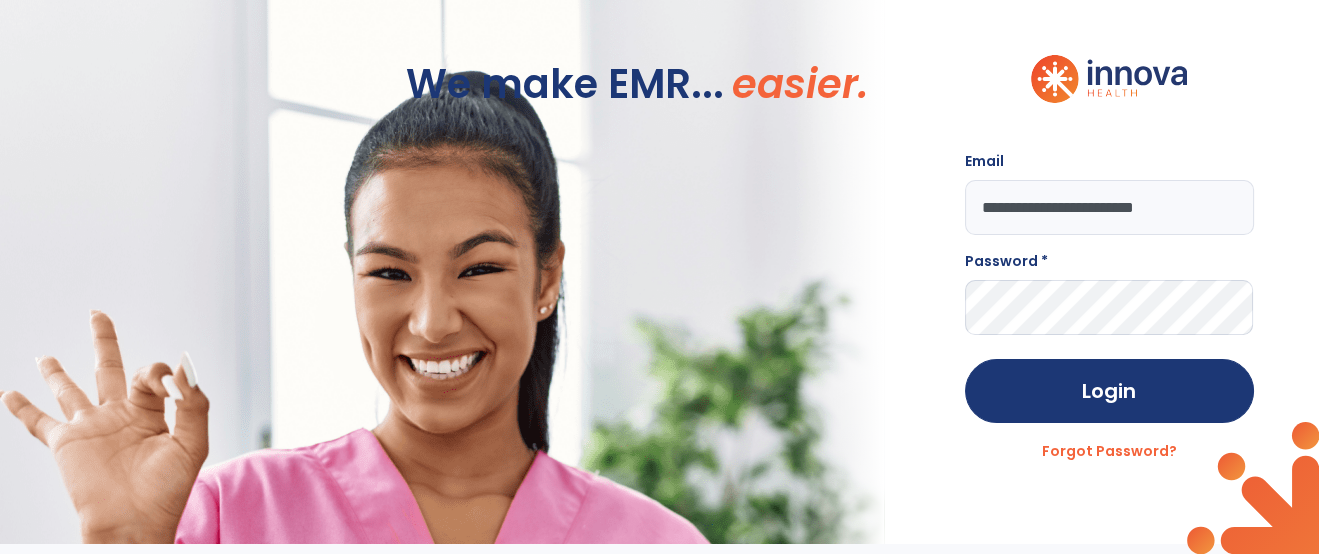 type on "**********" 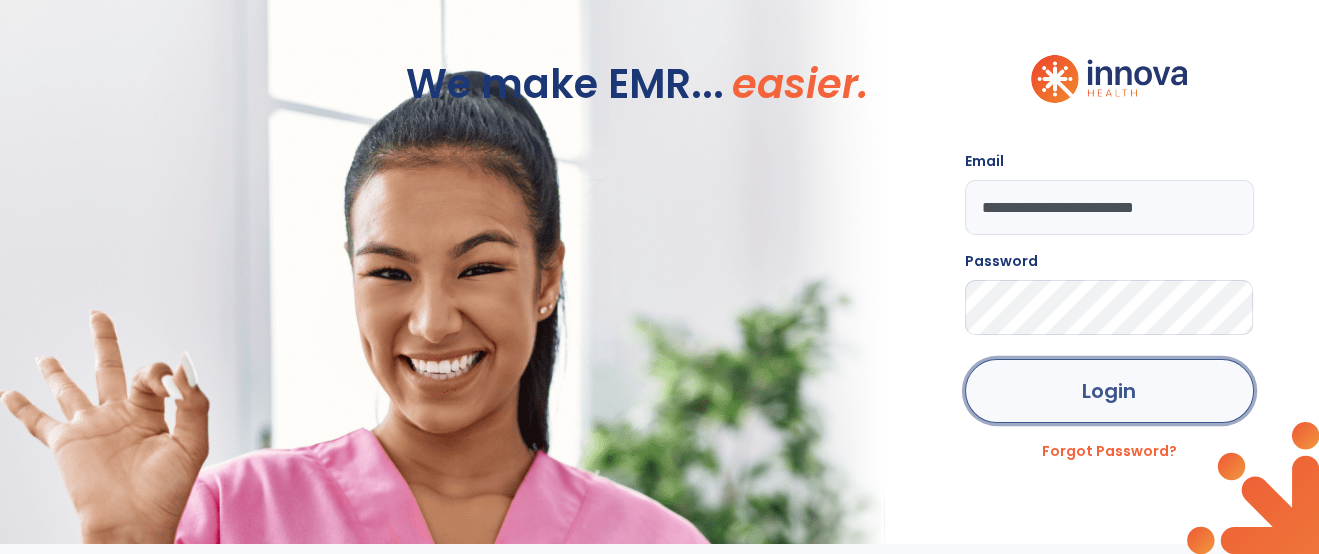 click on "Login" 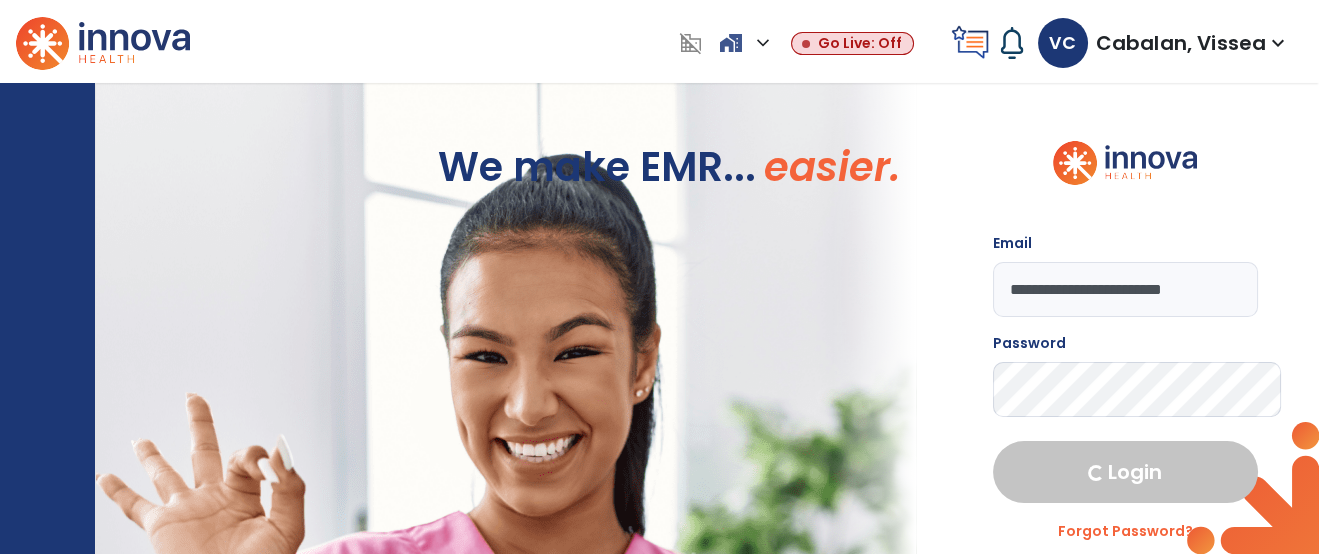 select on "****" 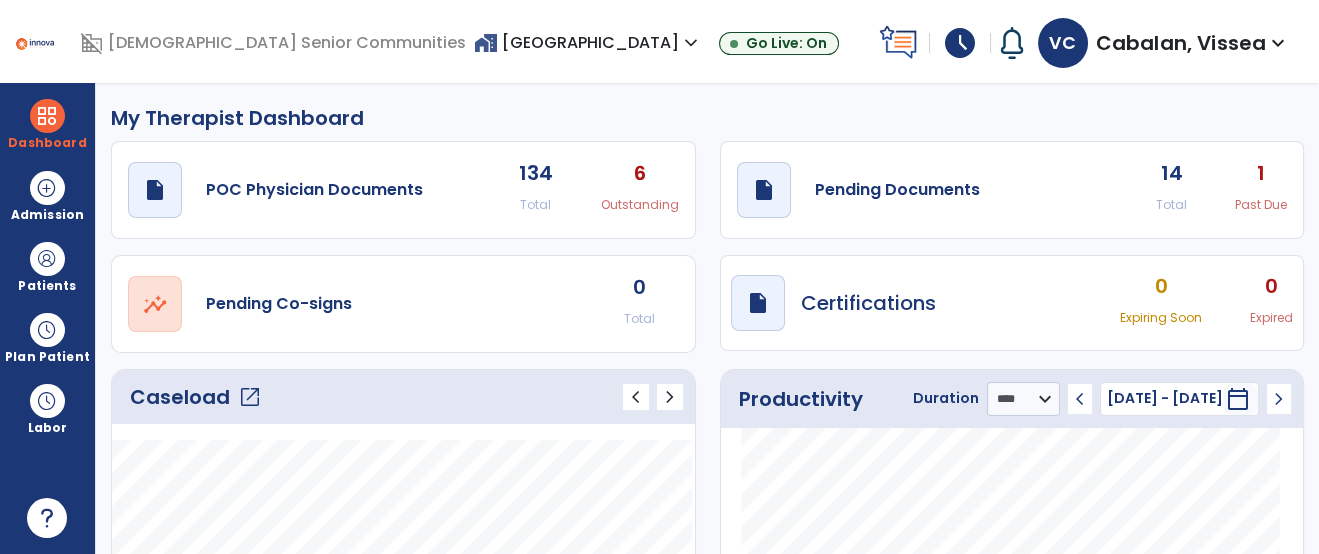click on "open_in_new" 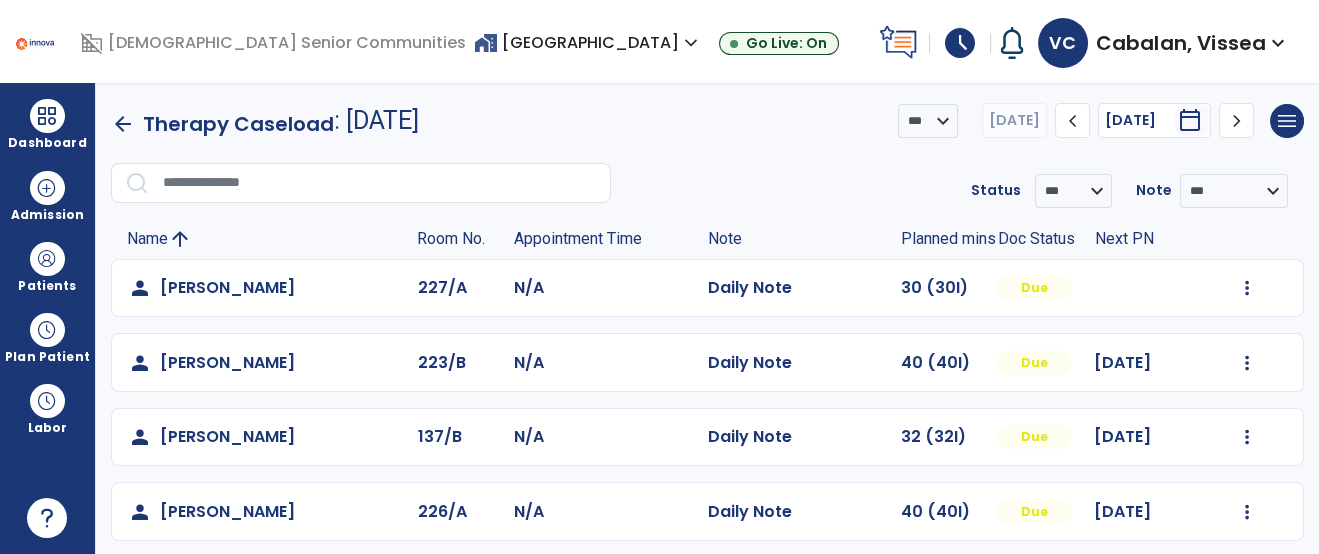 click on "chevron_left" 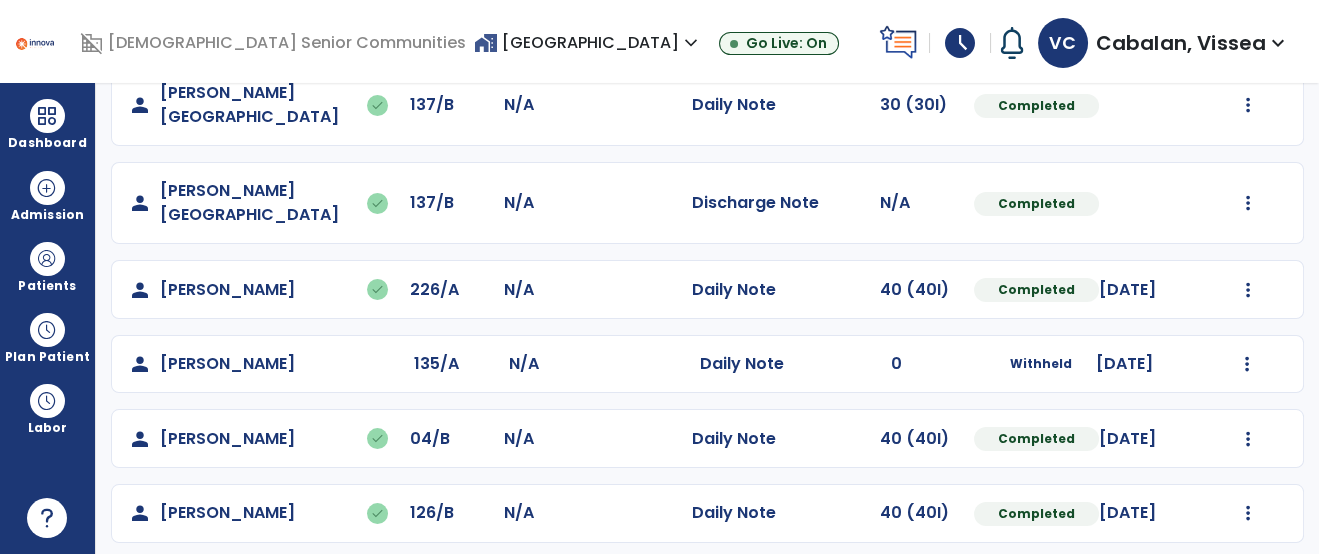 scroll, scrollTop: 475, scrollLeft: 0, axis: vertical 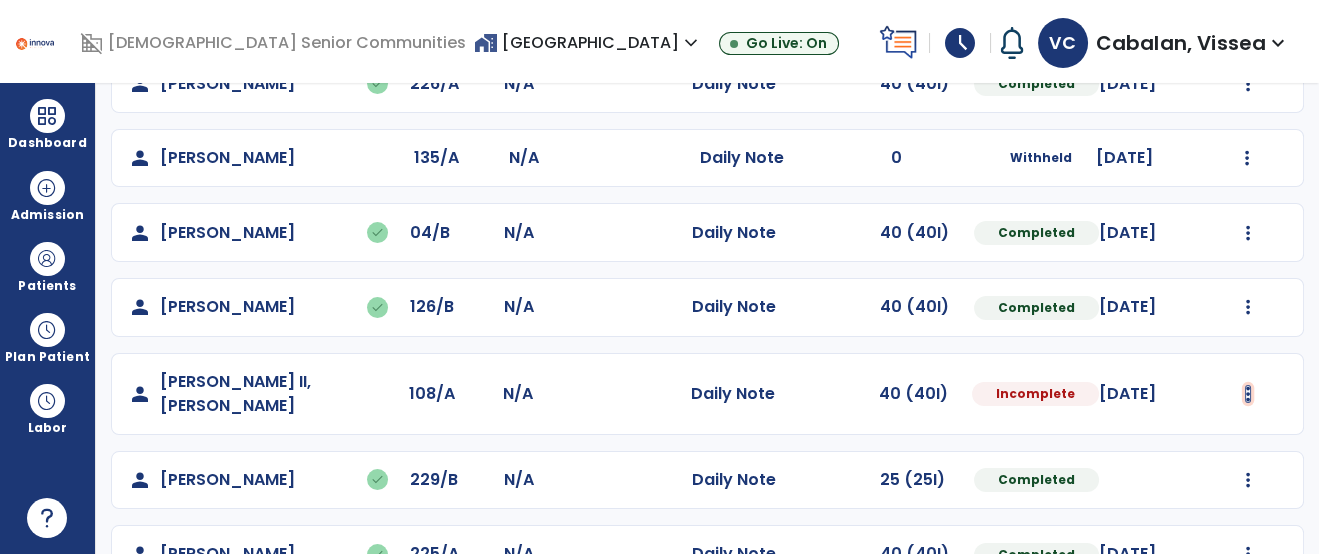 click at bounding box center (1248, -187) 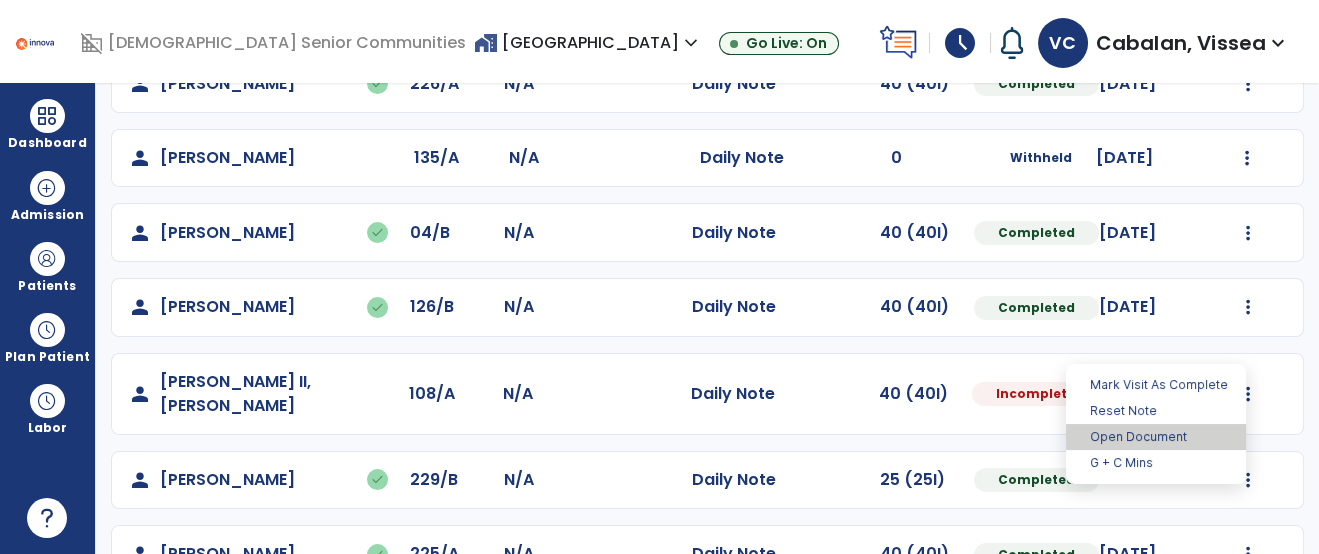 click on "Open Document" at bounding box center [1156, 437] 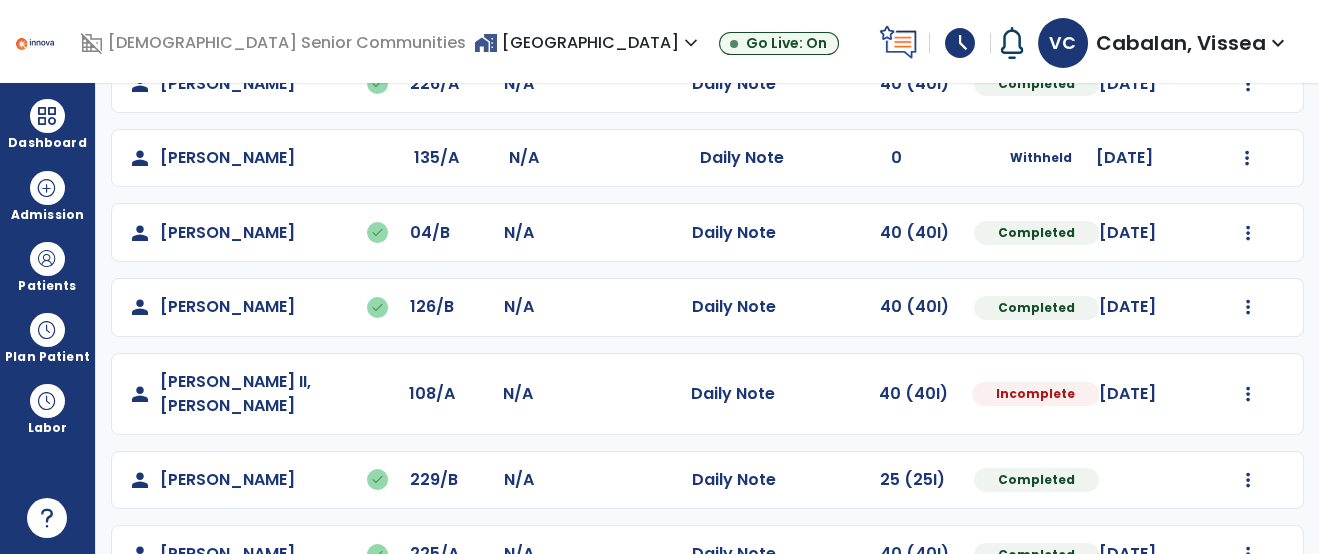 select on "*" 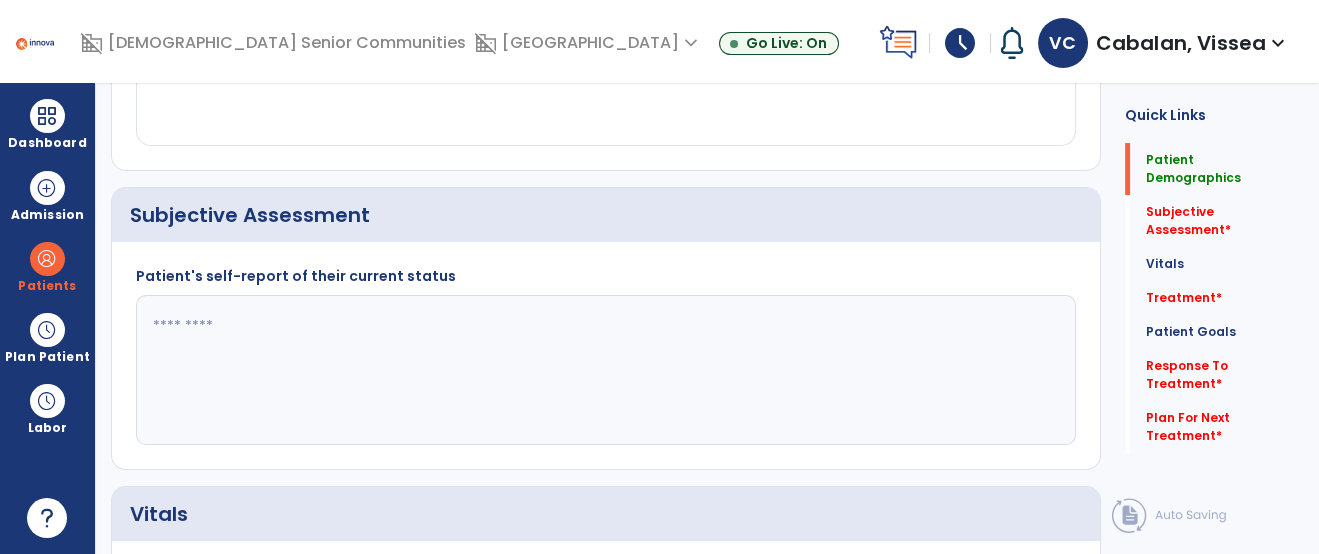 scroll, scrollTop: 0, scrollLeft: 0, axis: both 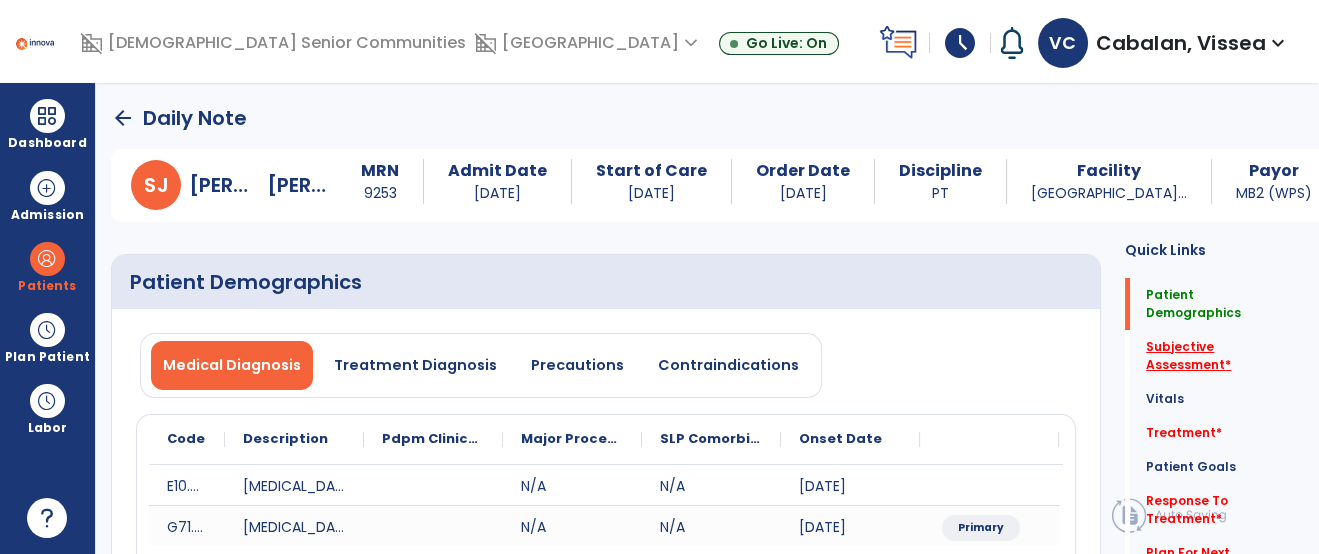 click on "Subjective Assessment   *" 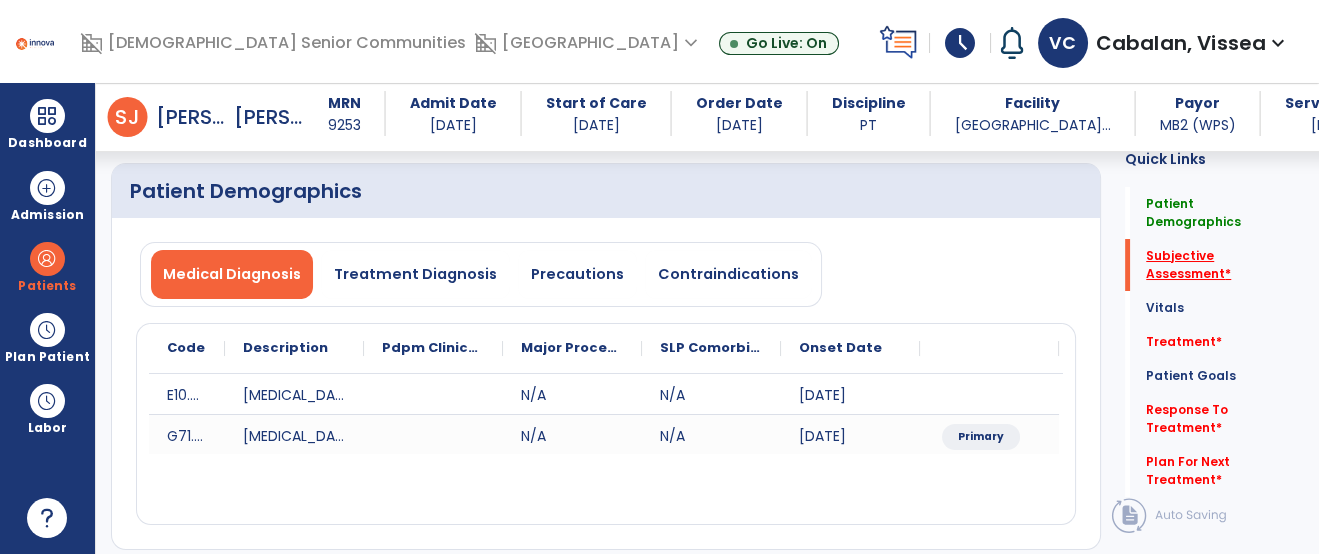 scroll, scrollTop: 479, scrollLeft: 0, axis: vertical 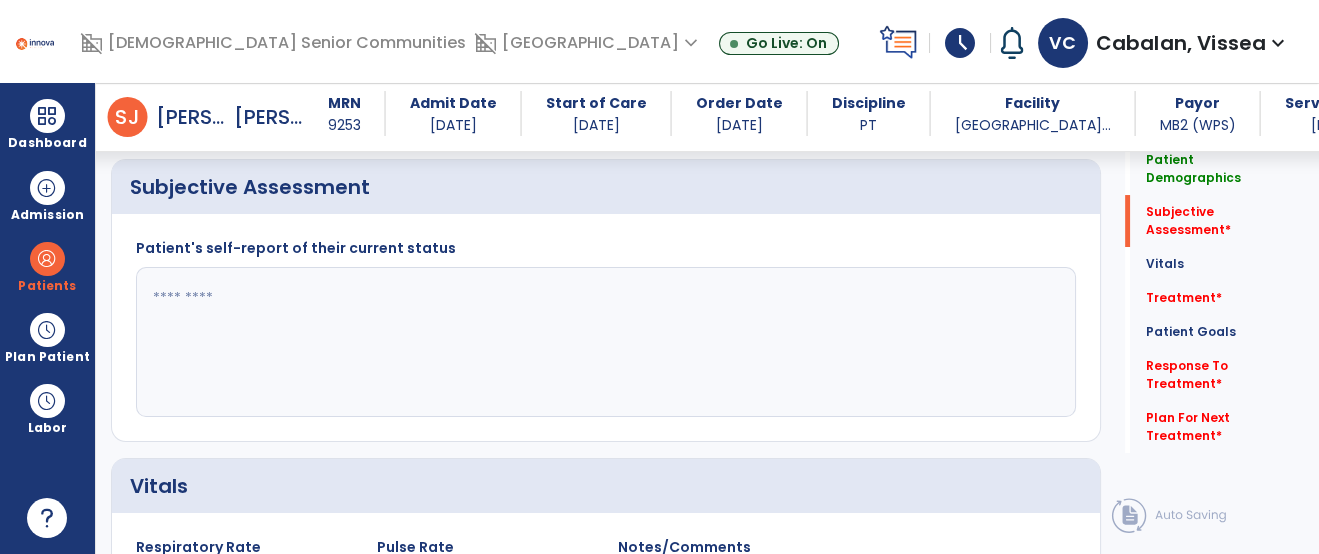 click 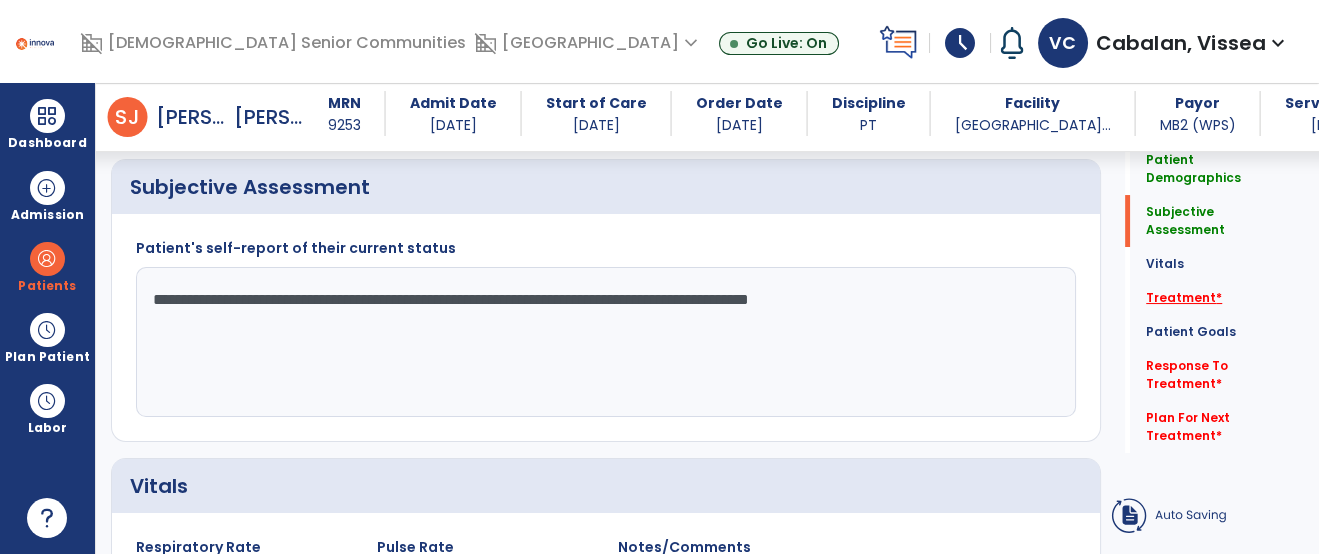 type on "**********" 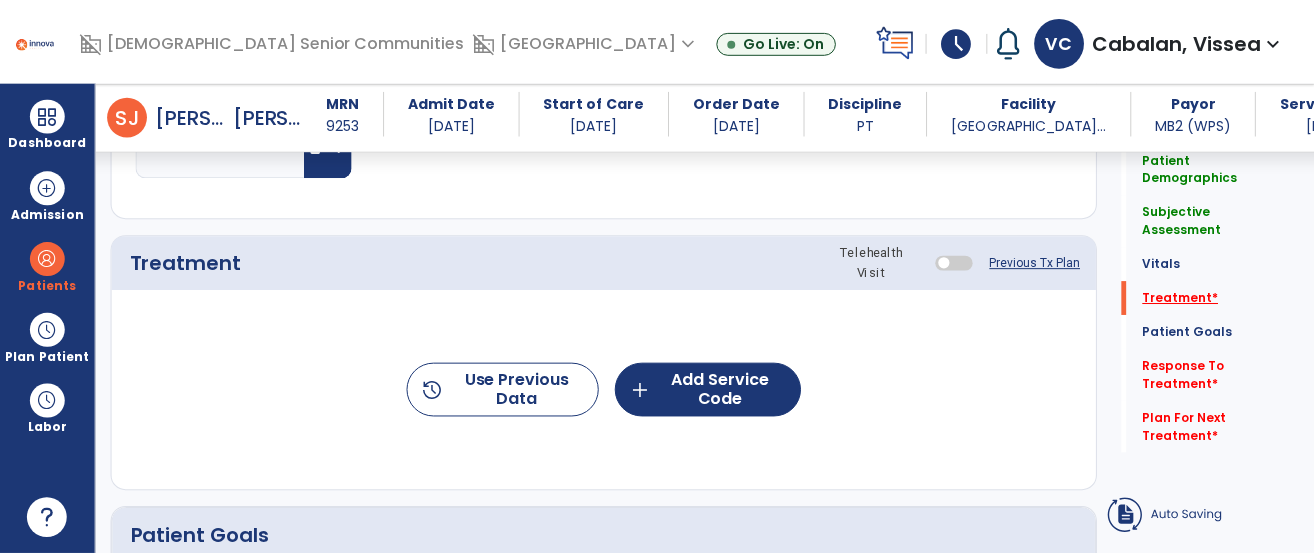 scroll, scrollTop: 1167, scrollLeft: 0, axis: vertical 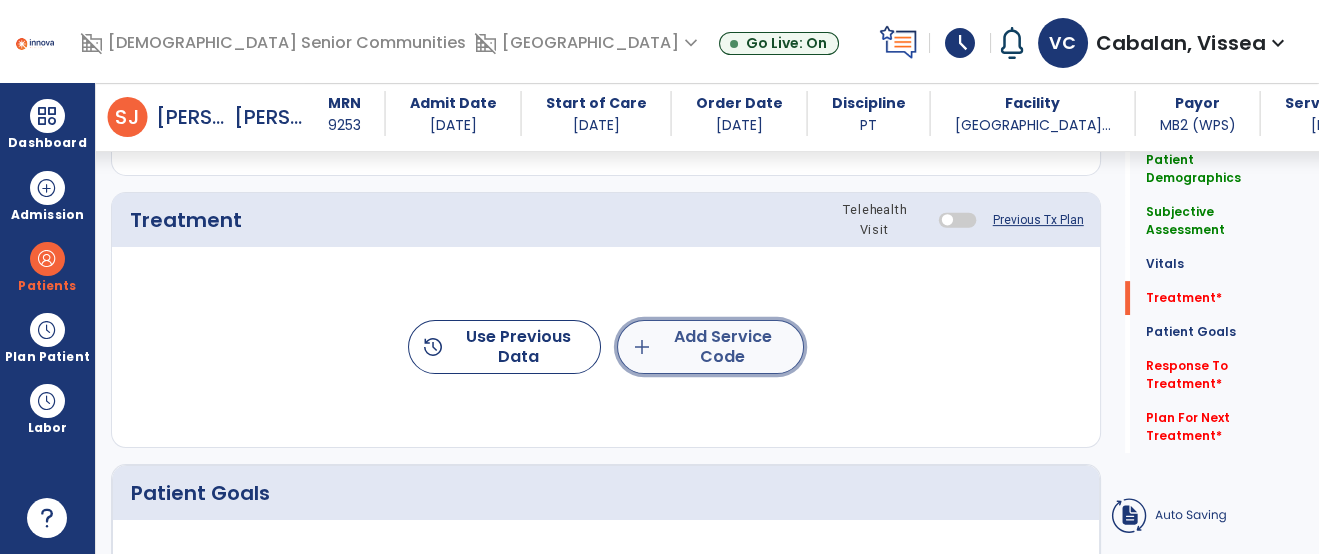 click on "add  Add Service Code" 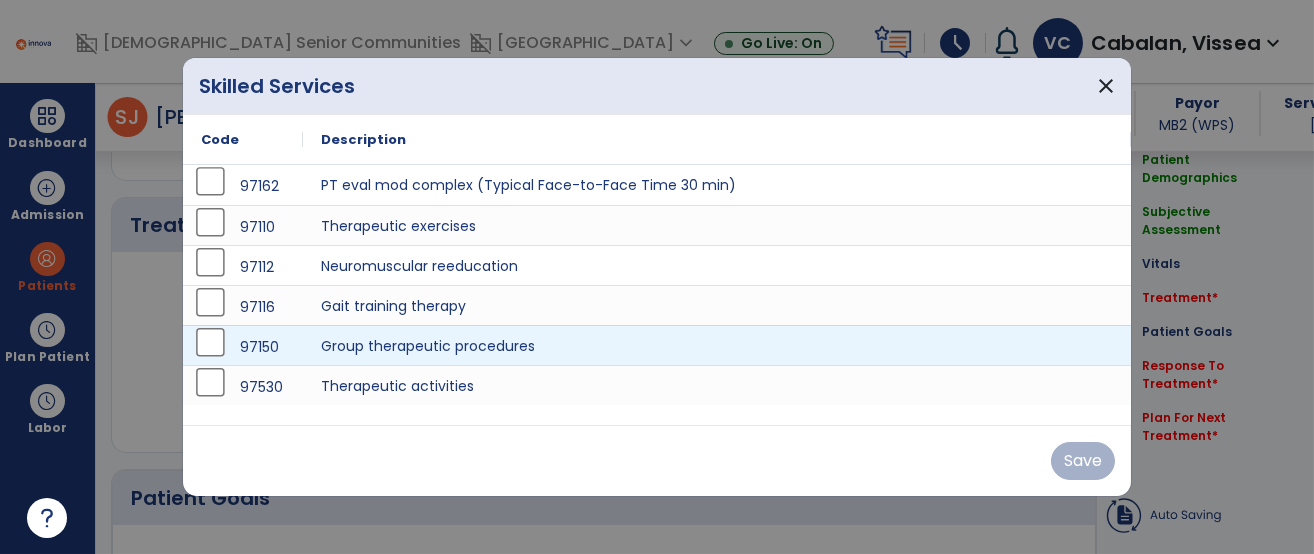 scroll, scrollTop: 1167, scrollLeft: 0, axis: vertical 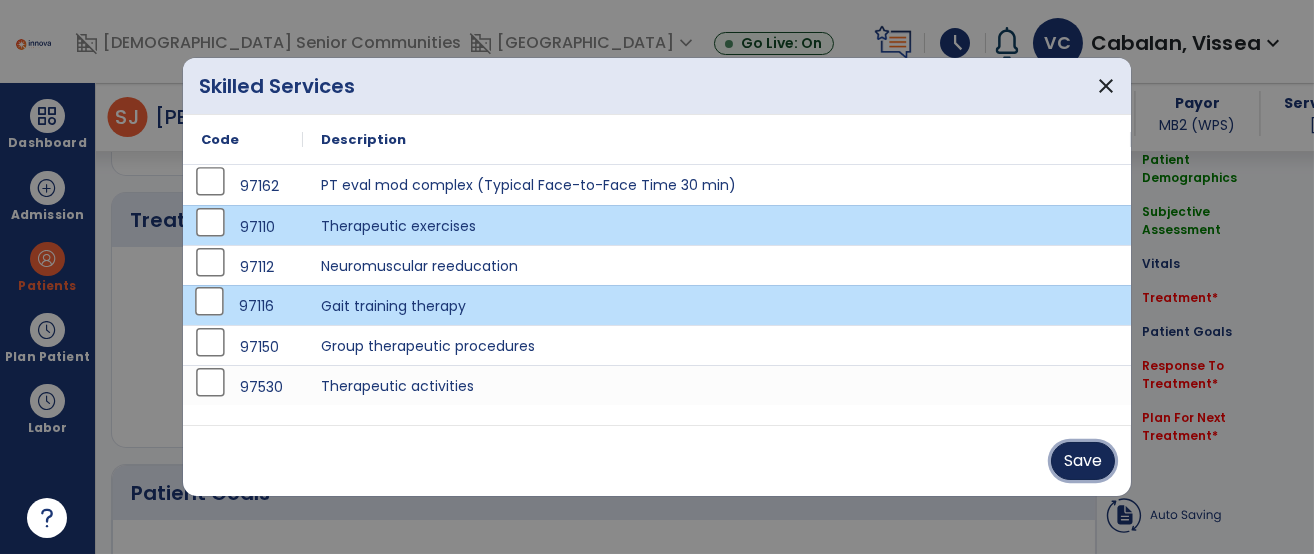 click on "Save" at bounding box center [1083, 461] 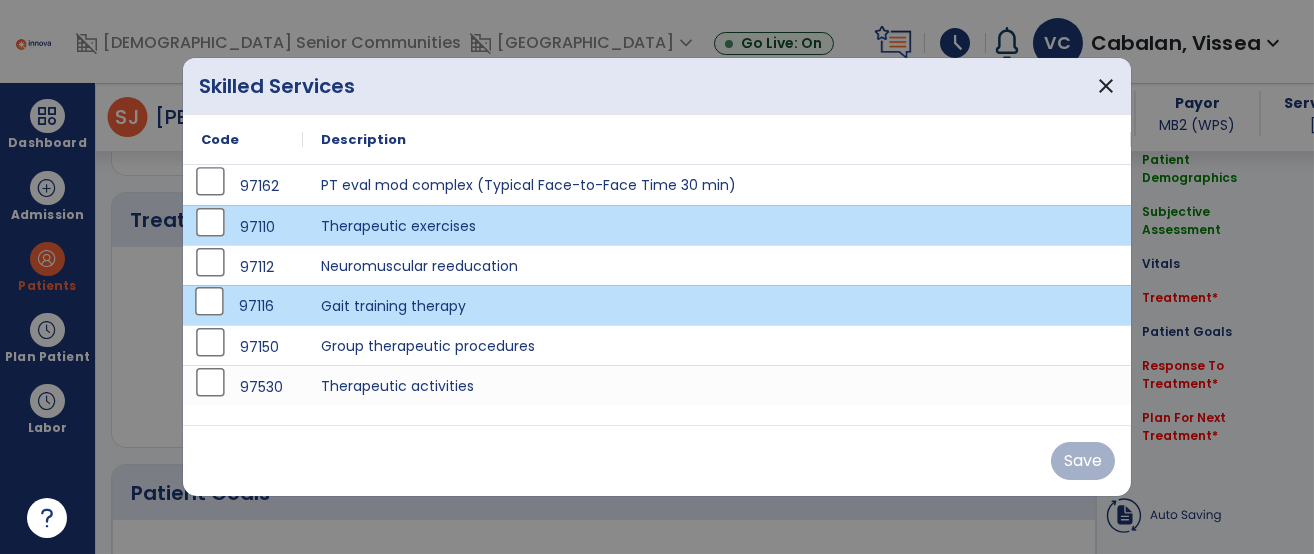 click on "Save" at bounding box center [657, 460] 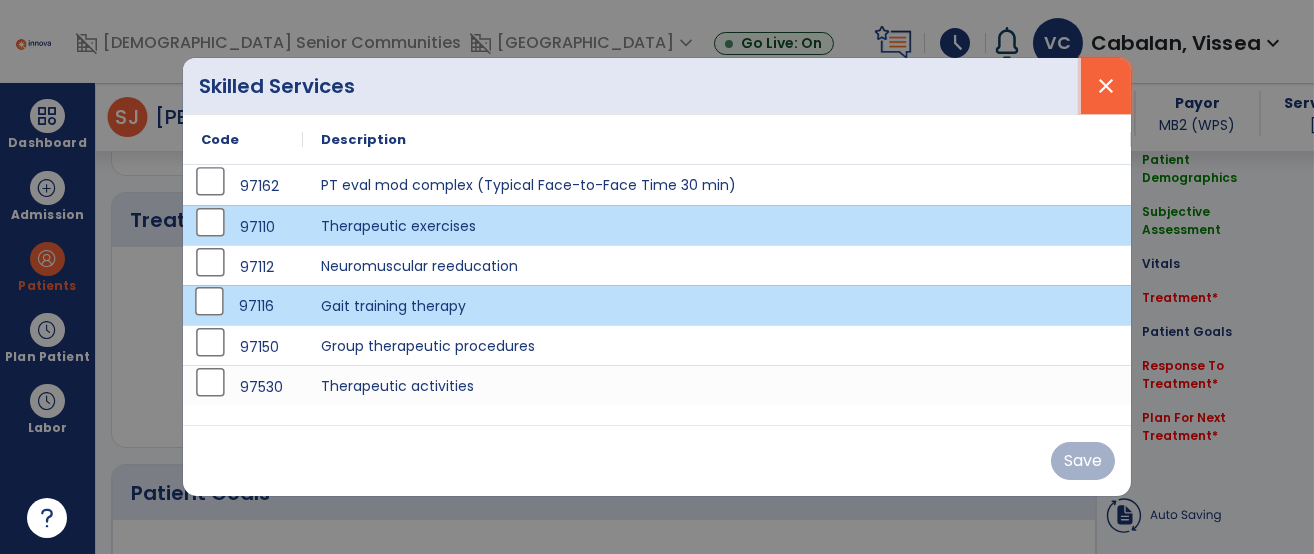click on "close" at bounding box center [1106, 86] 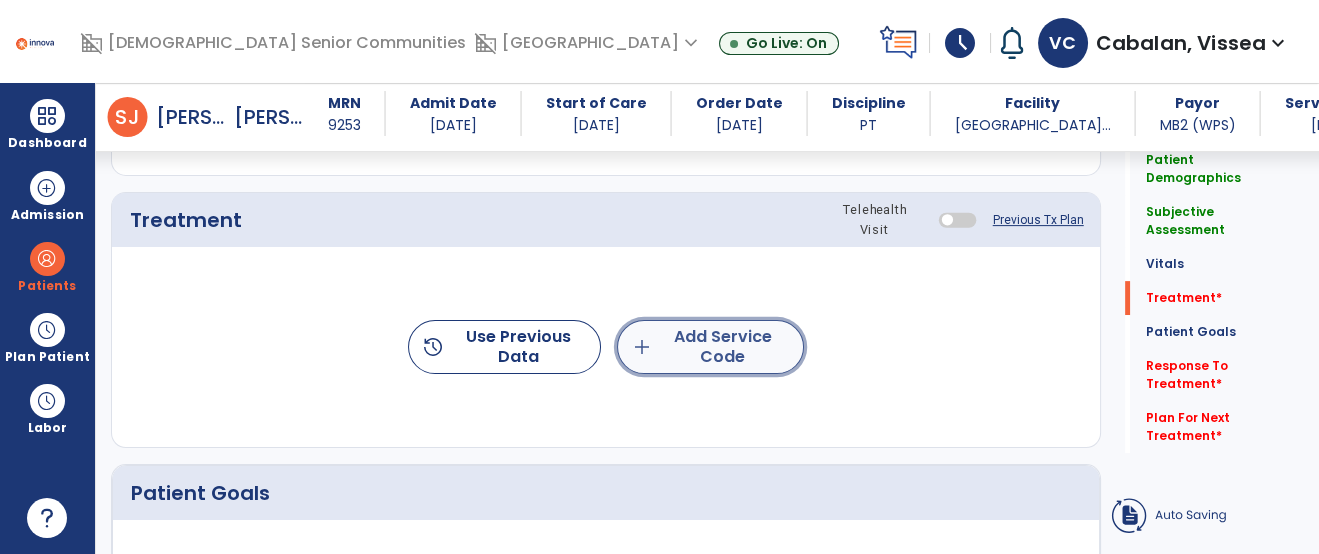 click on "add  Add Service Code" 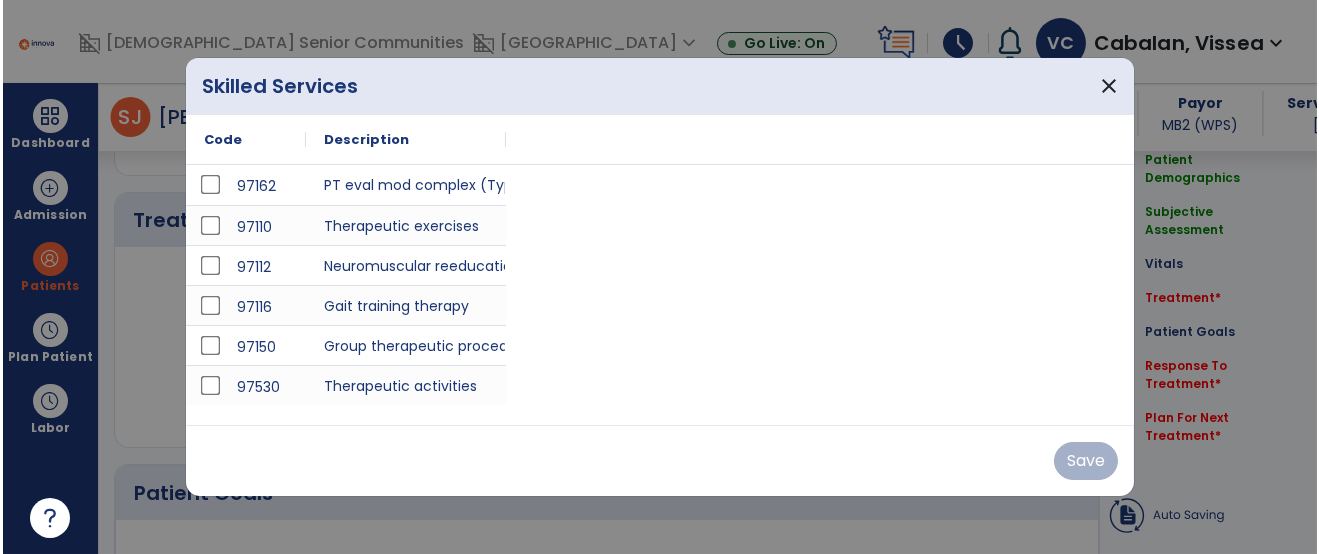 scroll, scrollTop: 1167, scrollLeft: 0, axis: vertical 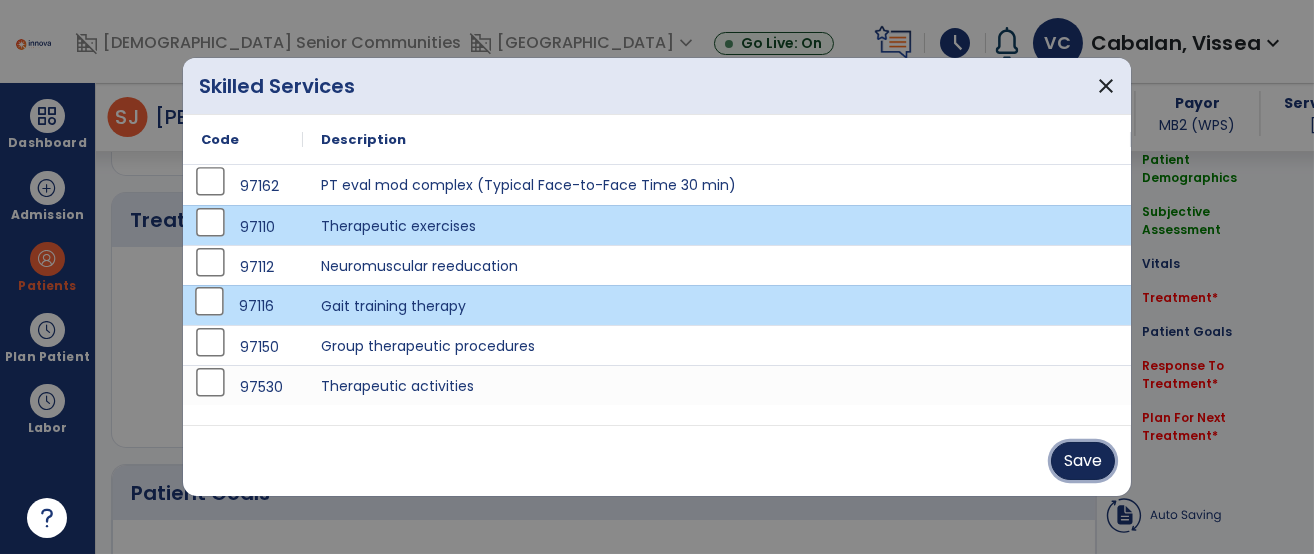 click on "Save" at bounding box center (1083, 461) 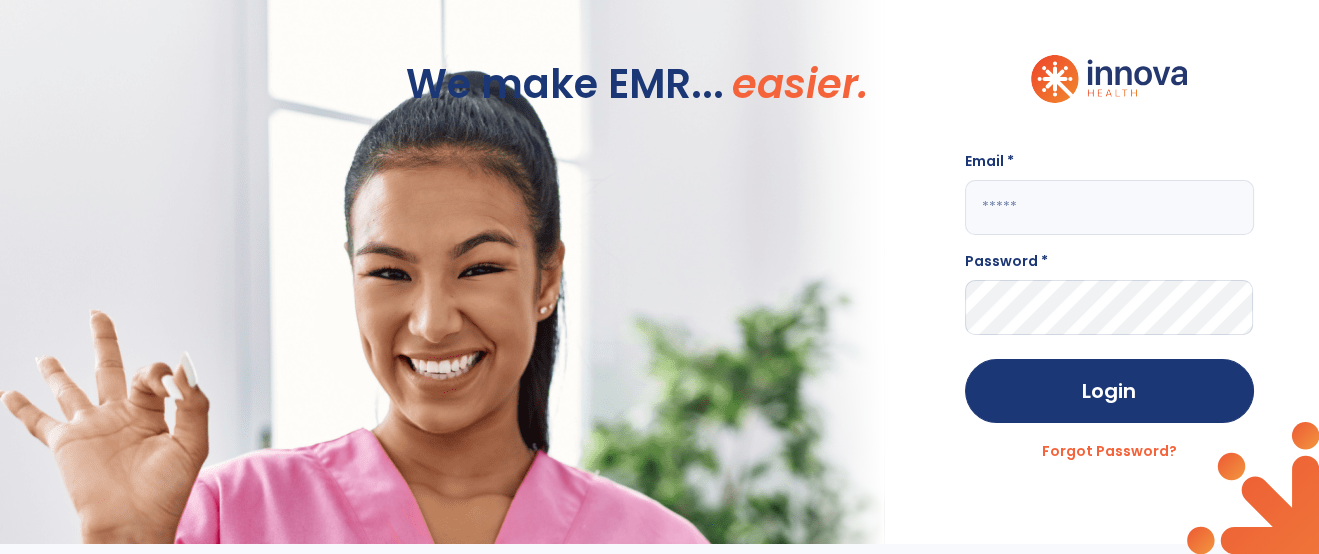scroll, scrollTop: 0, scrollLeft: 0, axis: both 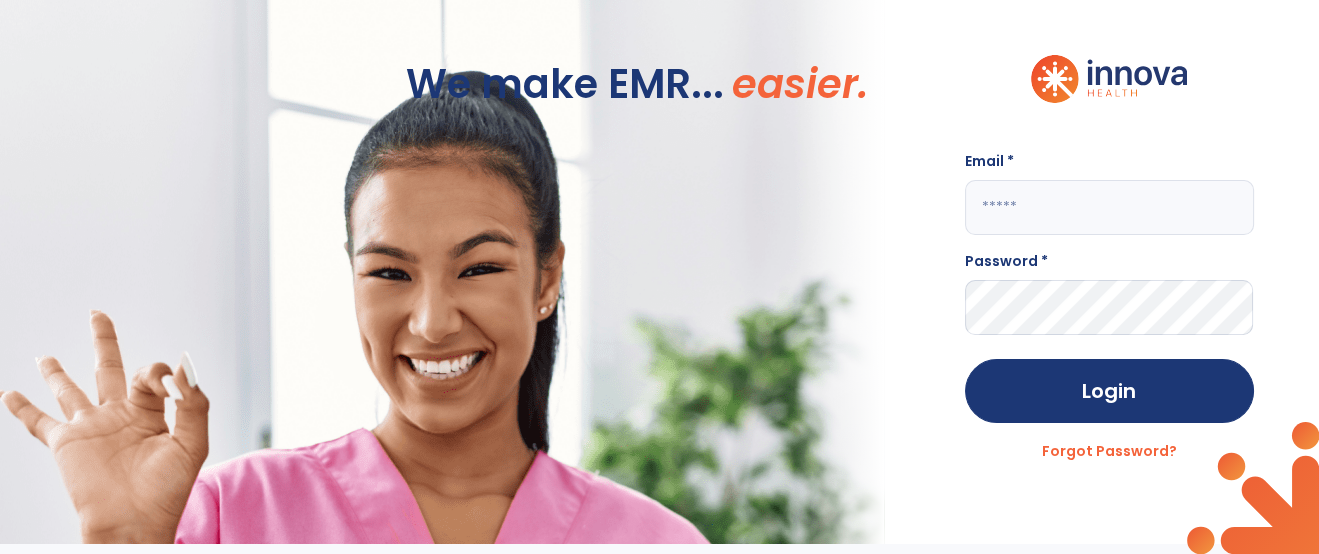 click 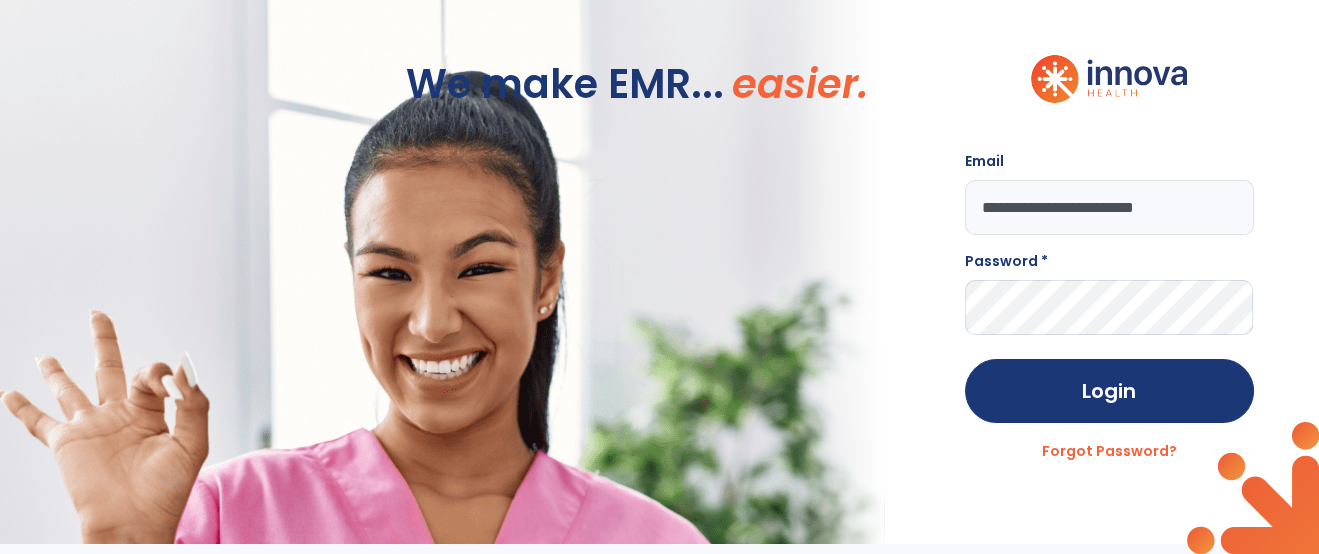 type on "**********" 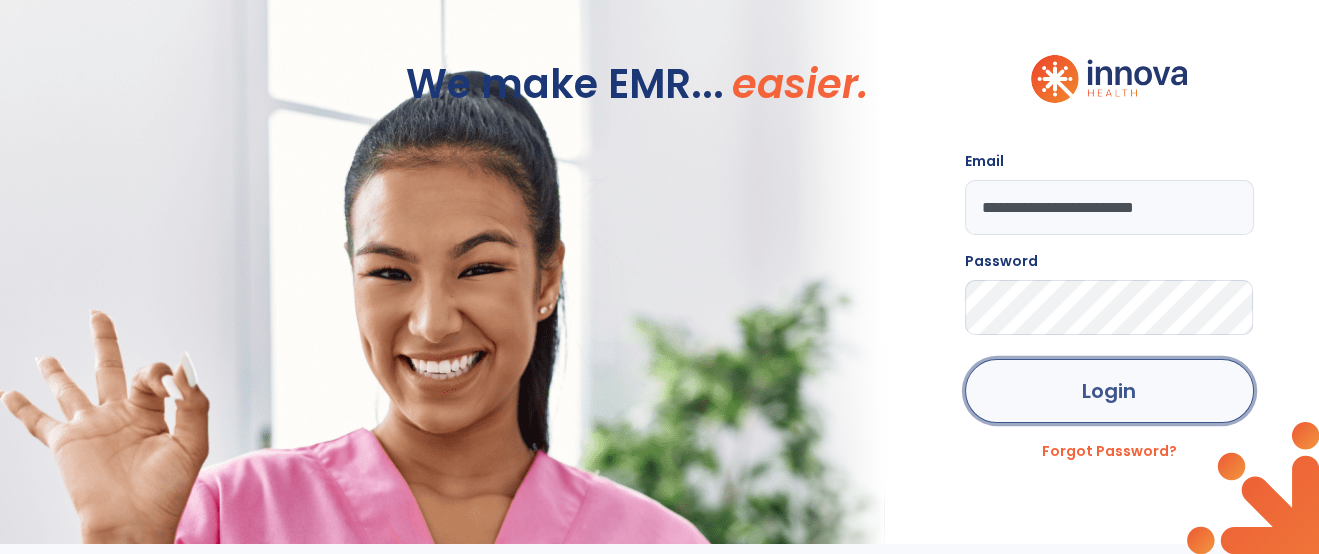 click on "Login" 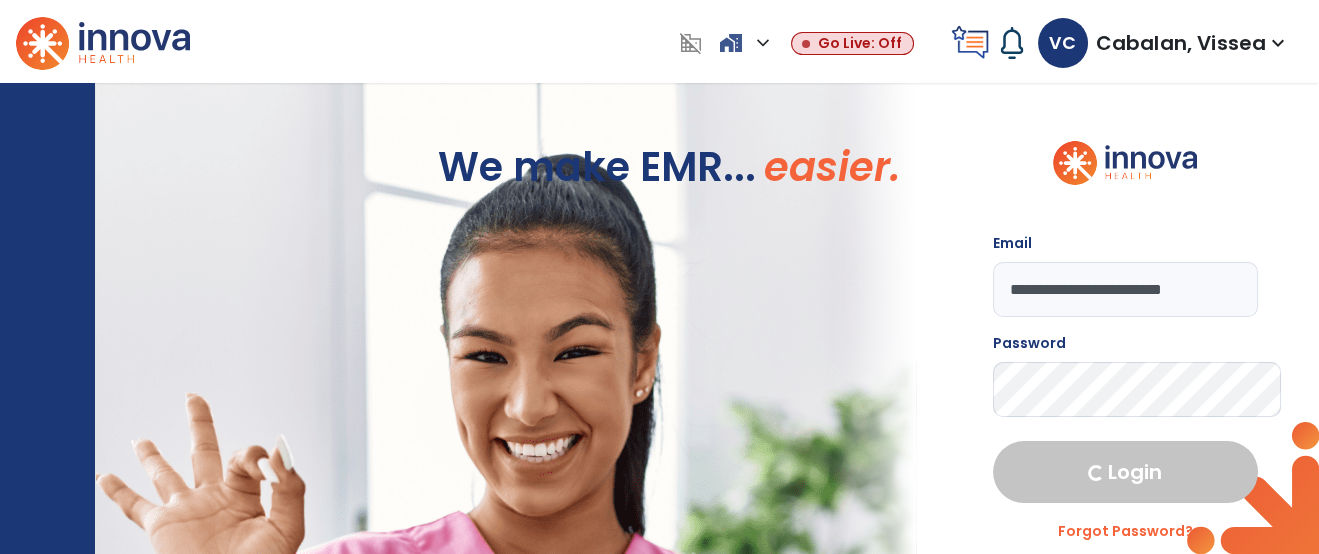 select on "****" 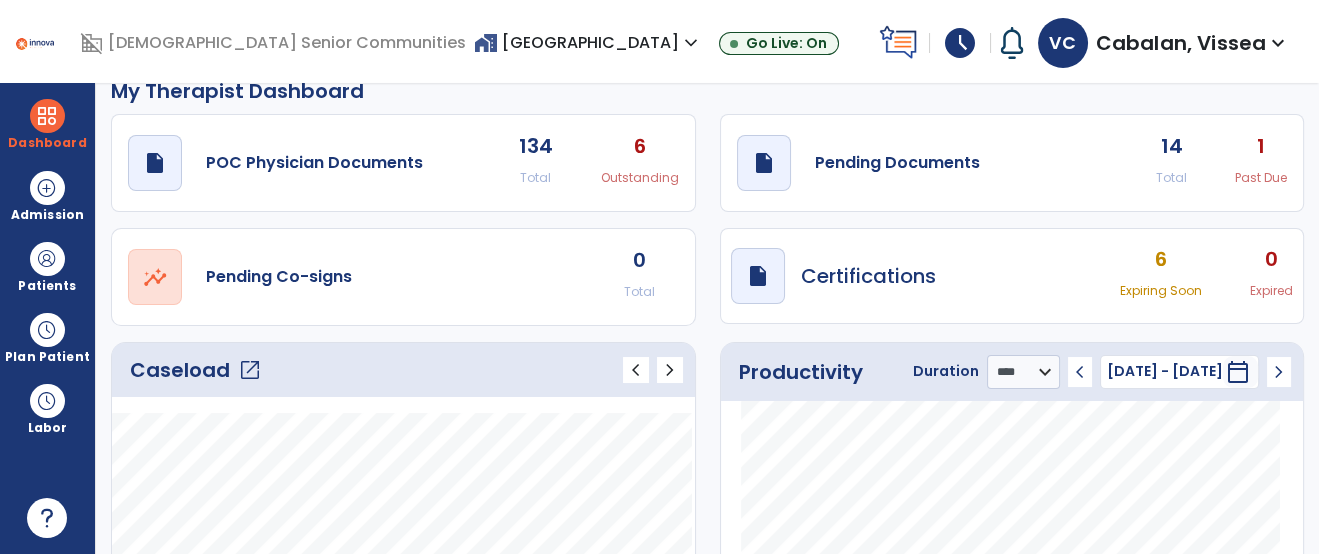 scroll, scrollTop: 27, scrollLeft: 0, axis: vertical 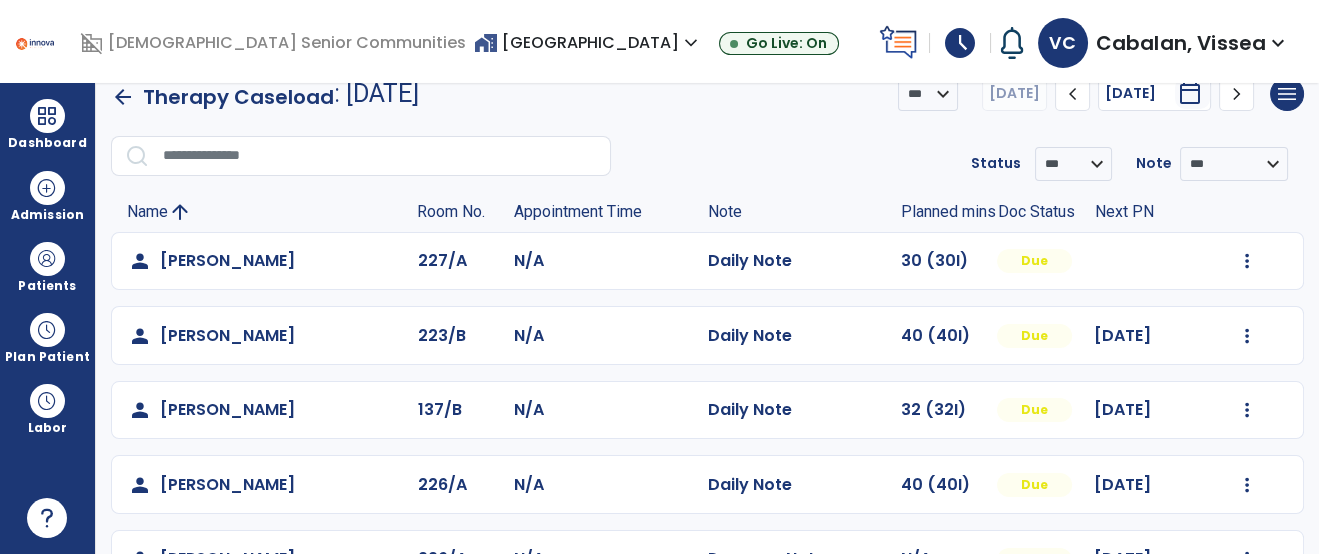 click on "chevron_left" 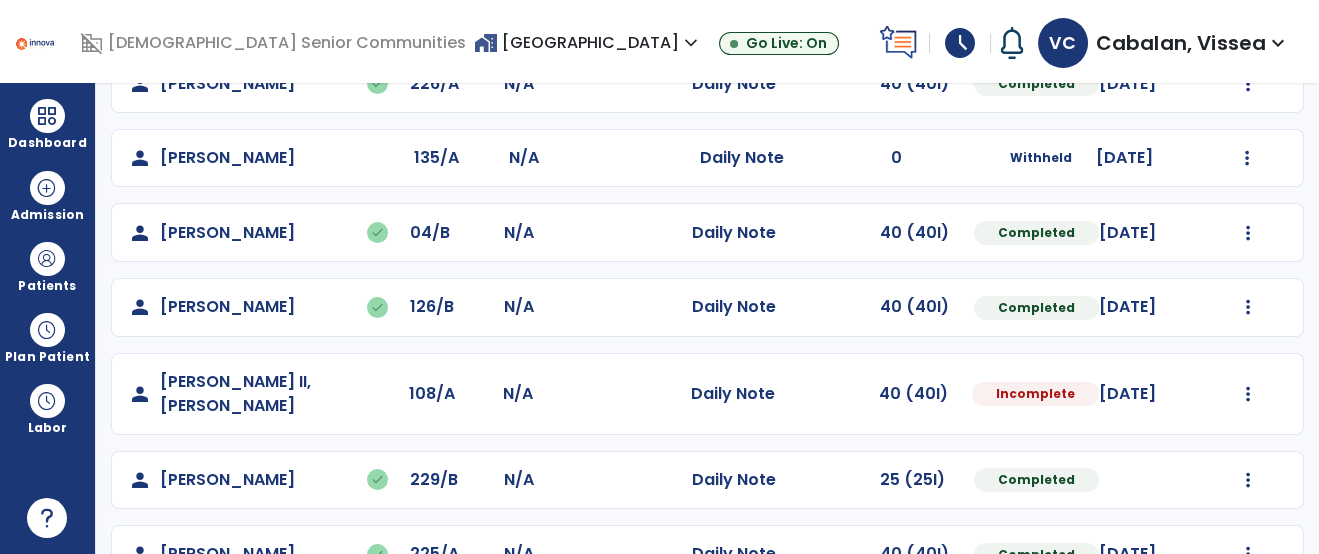scroll, scrollTop: 475, scrollLeft: 0, axis: vertical 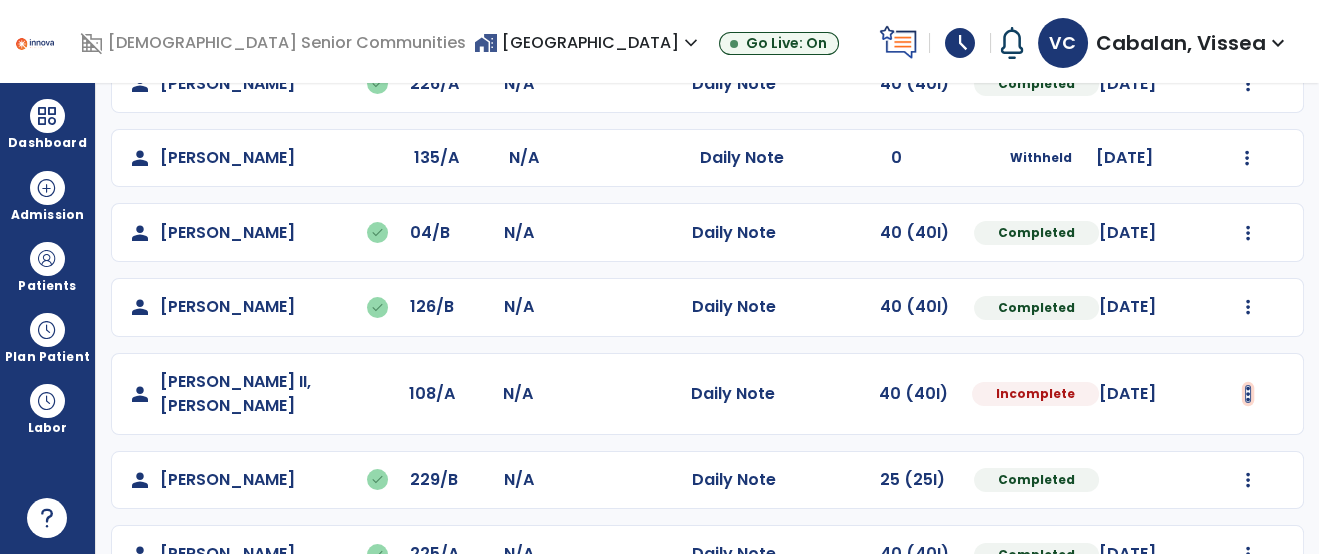click at bounding box center [1248, -187] 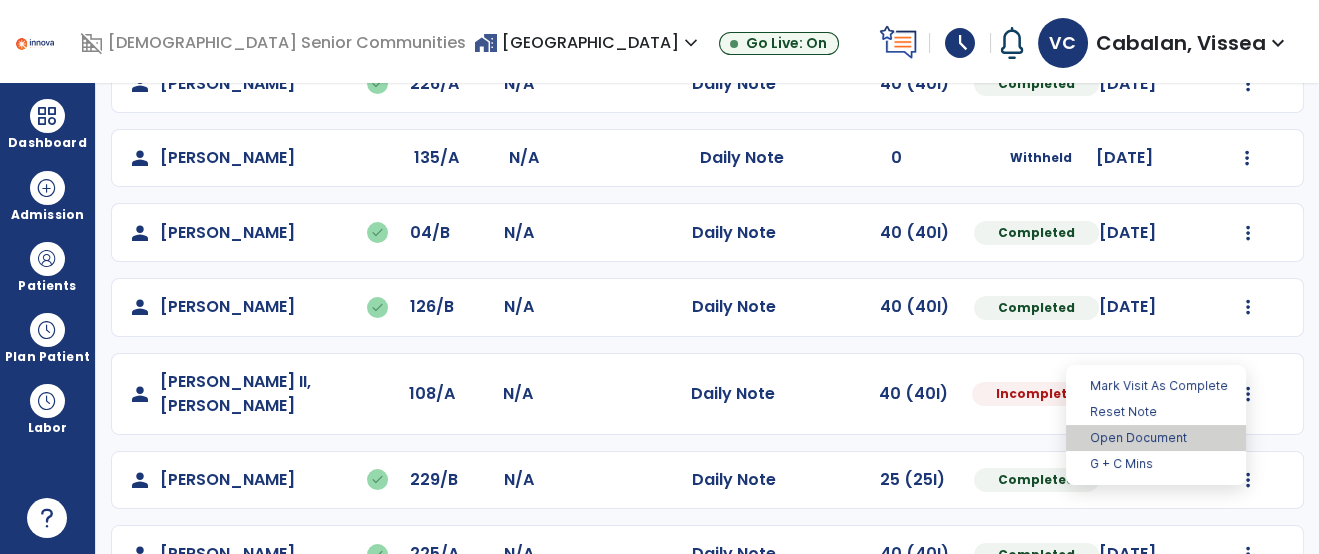 click on "Open Document" at bounding box center [1156, 438] 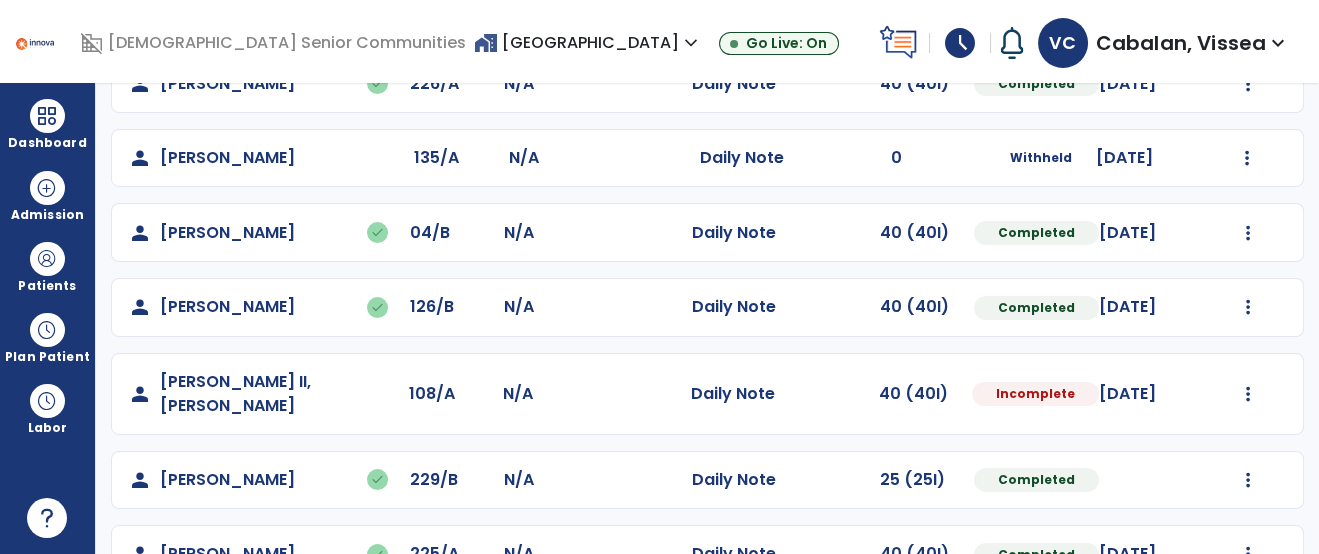 select on "*" 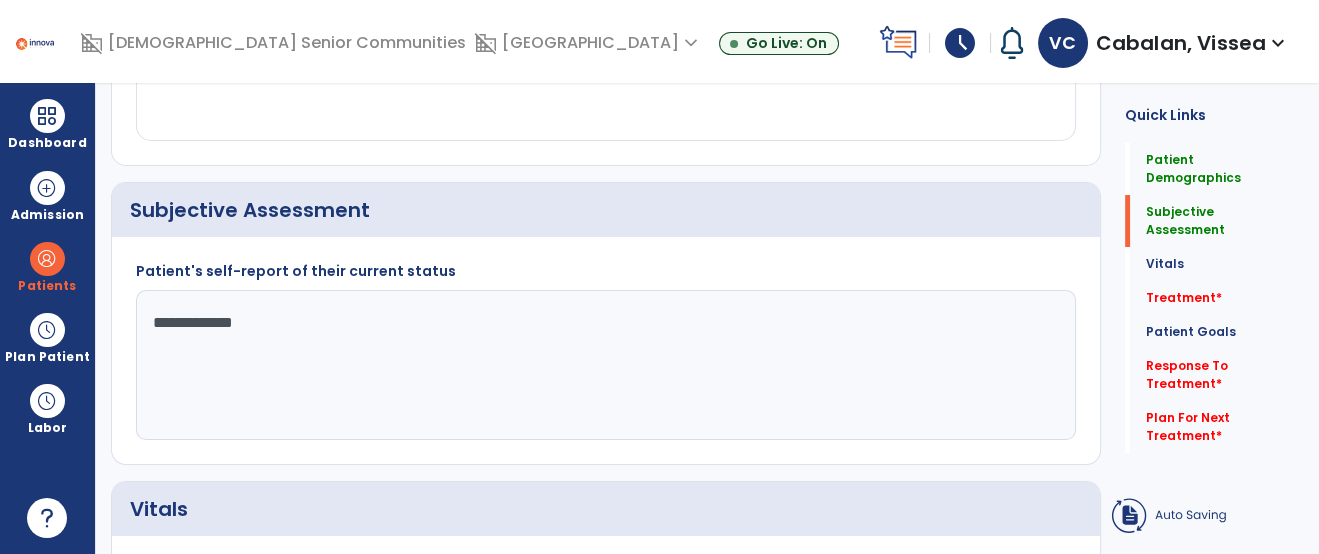 click on "**********" 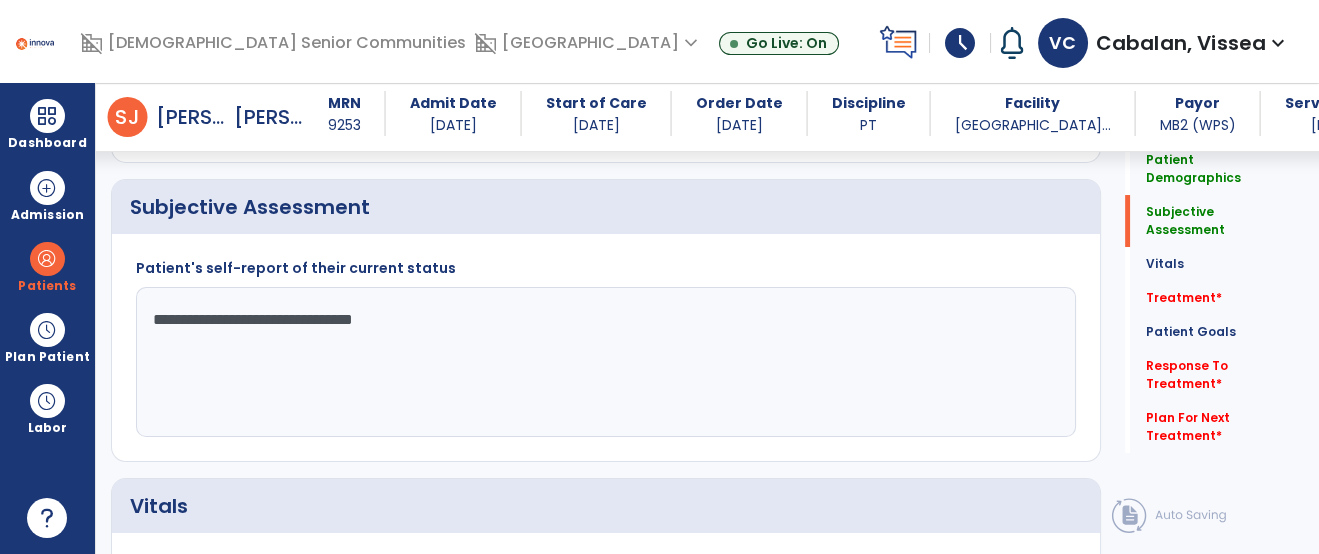 scroll, scrollTop: 460, scrollLeft: 0, axis: vertical 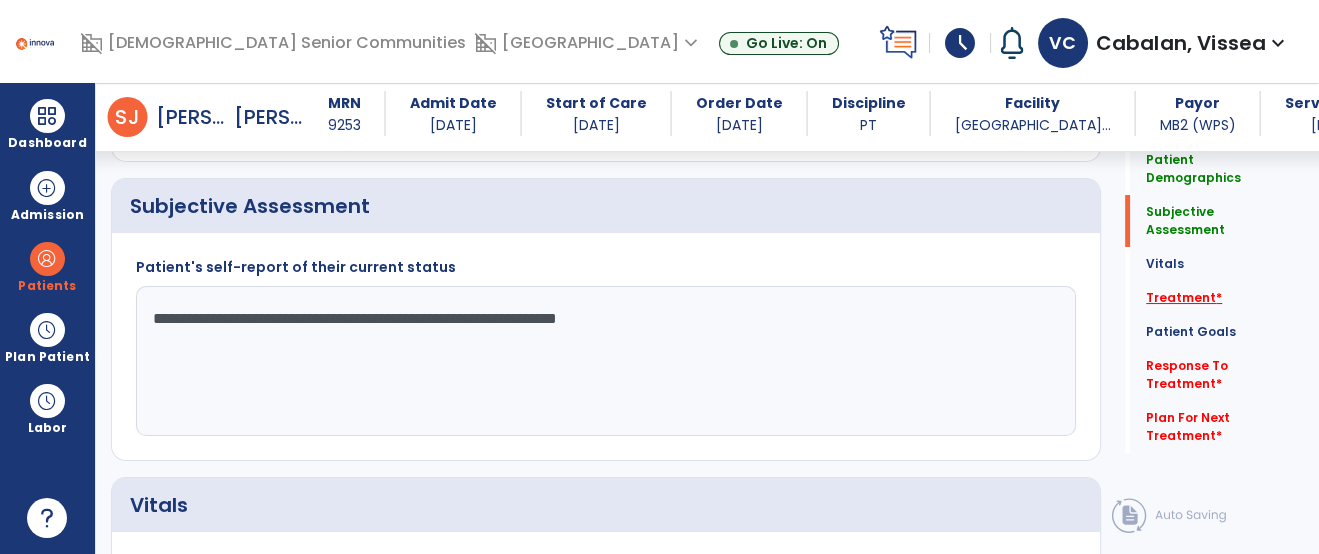 type on "**********" 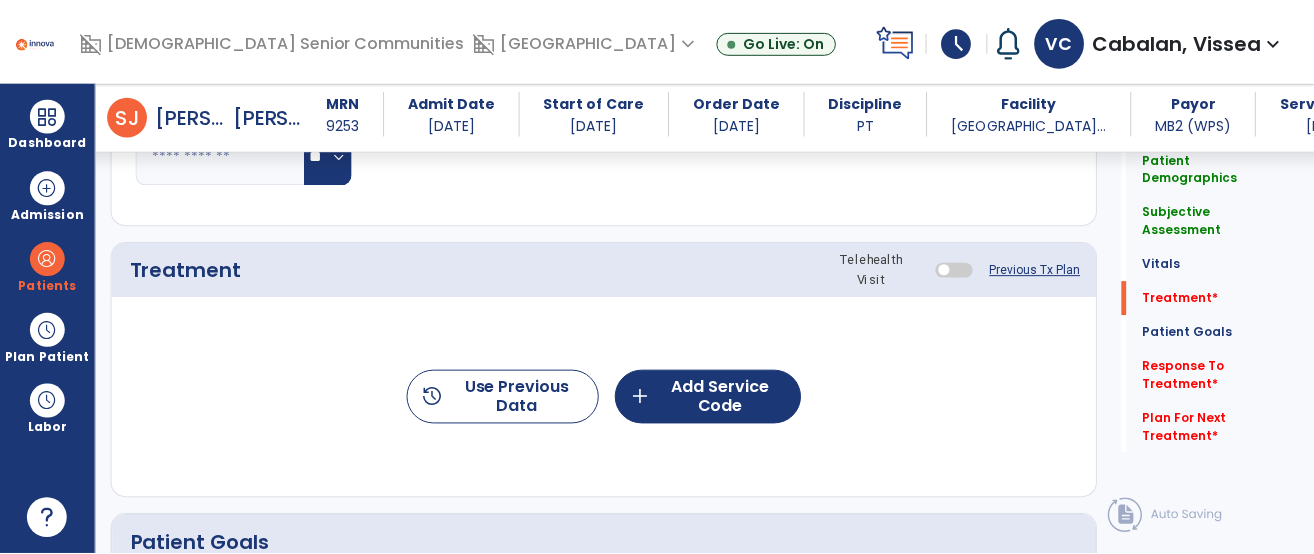scroll, scrollTop: 1167, scrollLeft: 0, axis: vertical 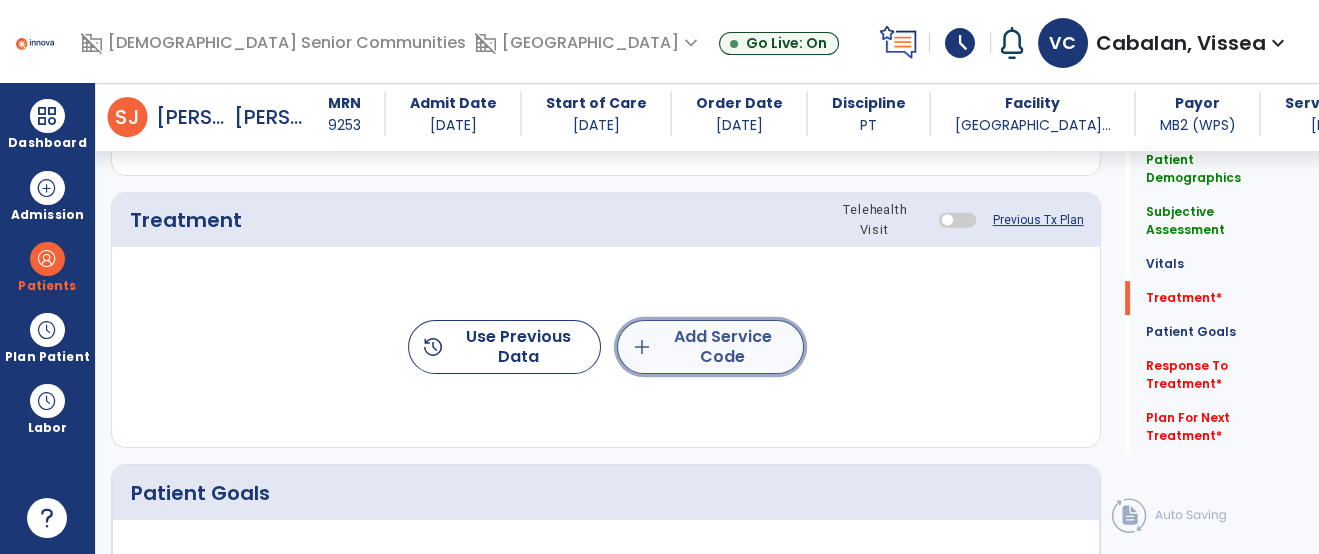 click on "add  Add Service Code" 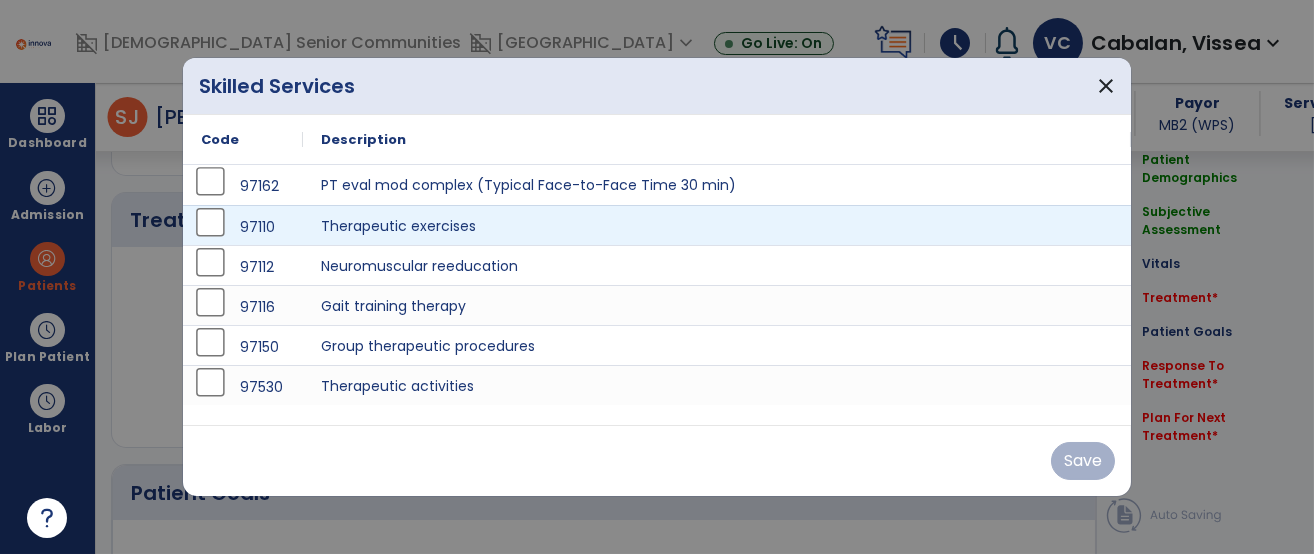 scroll, scrollTop: 1167, scrollLeft: 0, axis: vertical 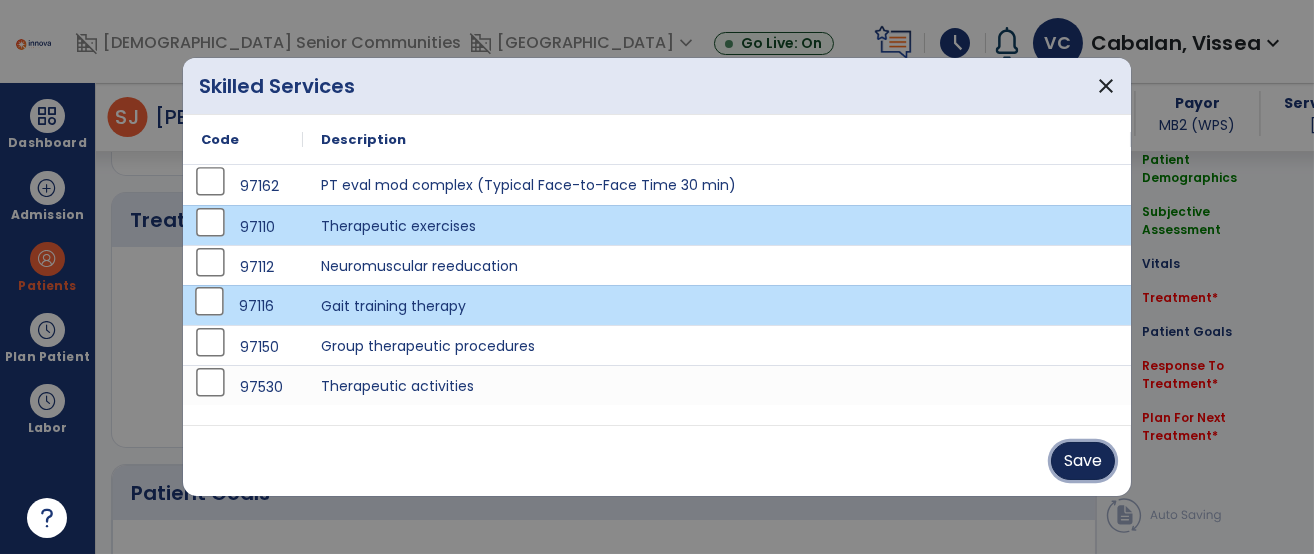 click on "Save" at bounding box center (1083, 461) 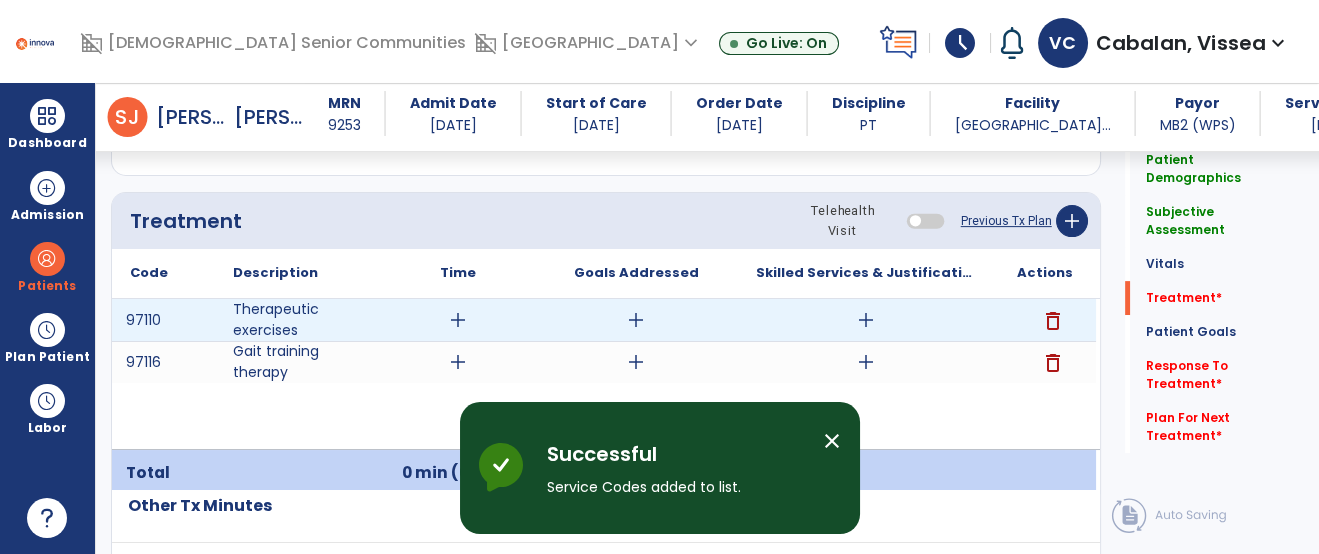 click on "add" at bounding box center [458, 320] 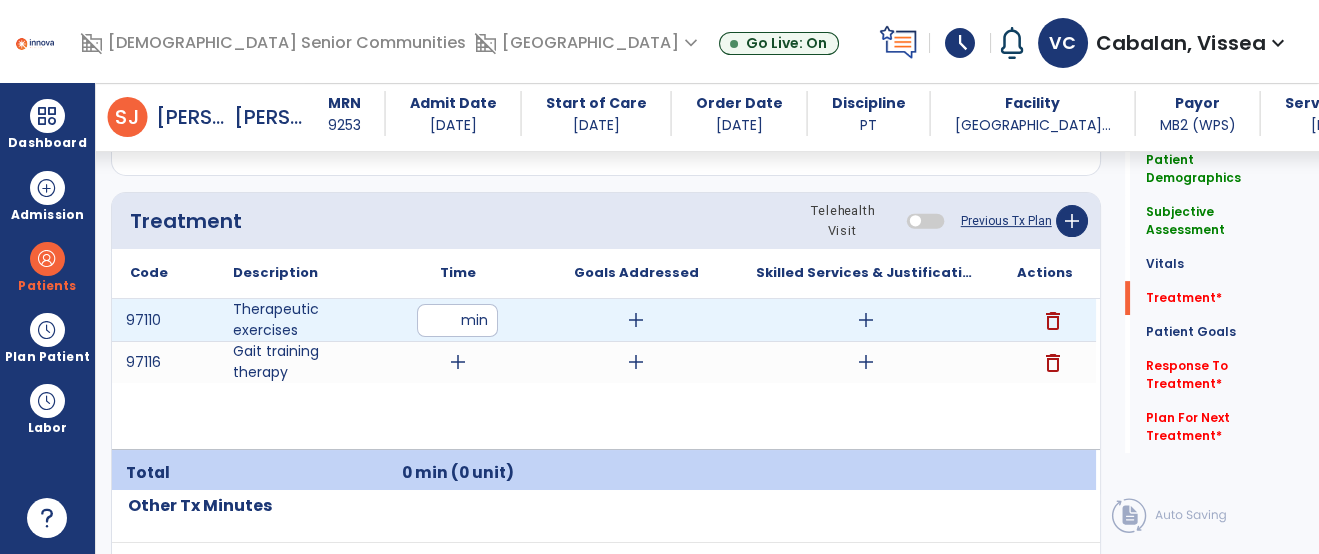 type on "**" 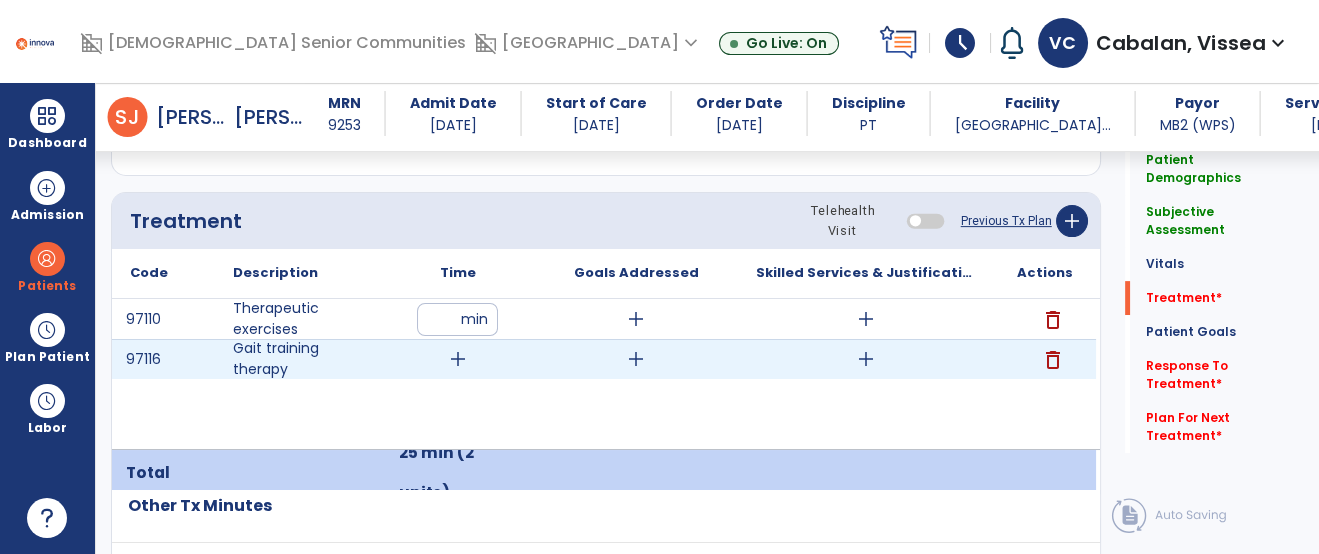 click on "add" at bounding box center (458, 359) 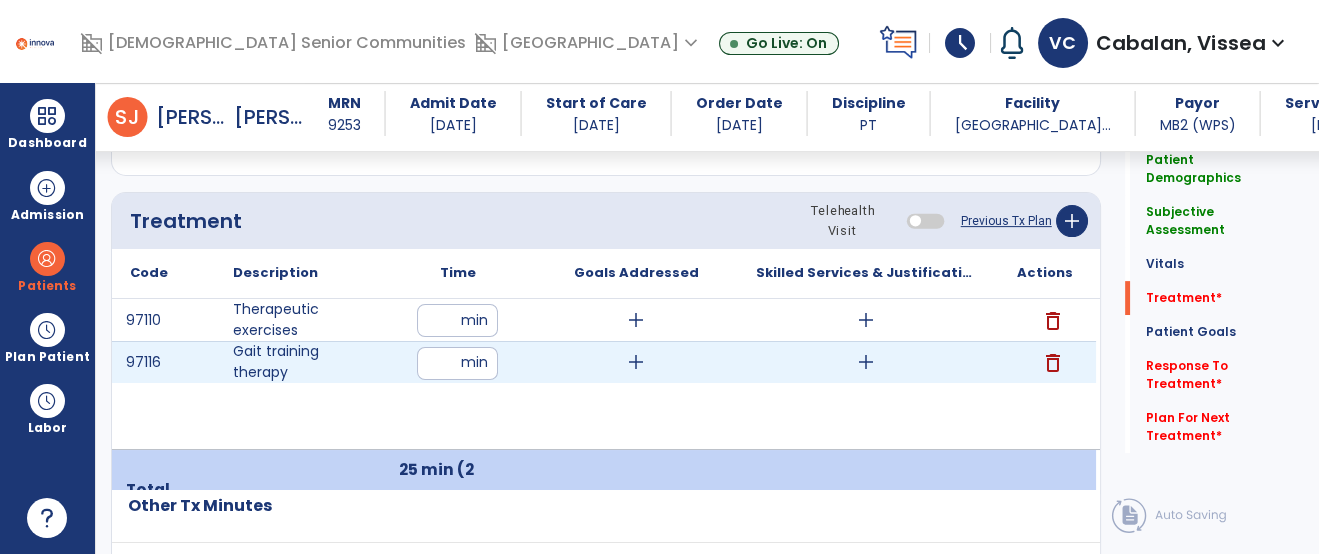 type on "**" 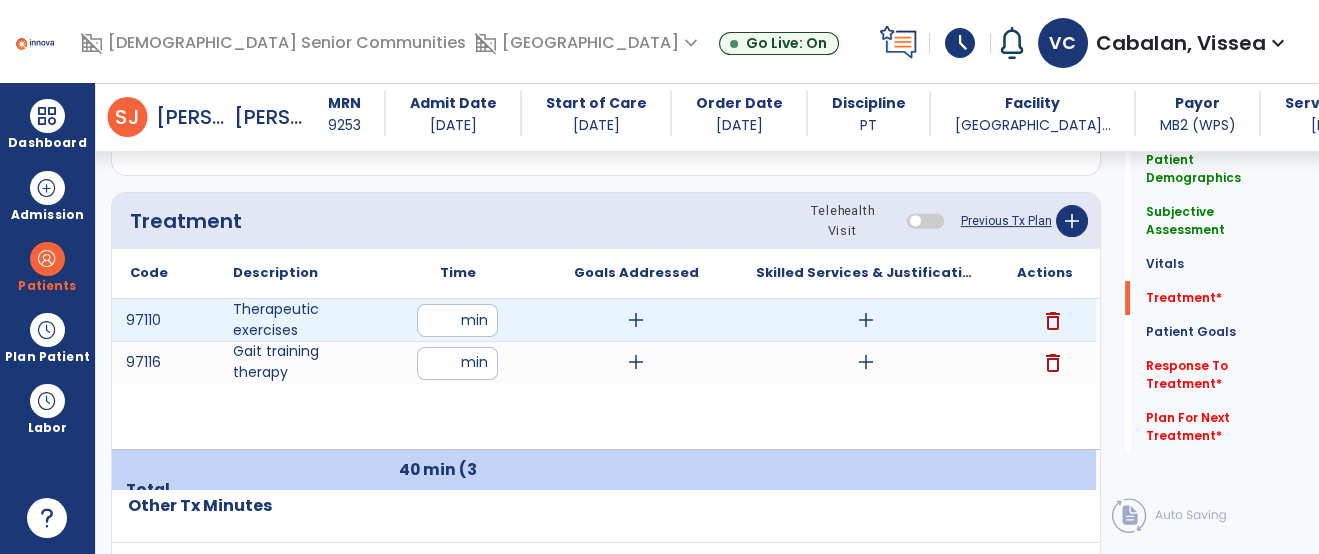 click on "add" at bounding box center [866, 320] 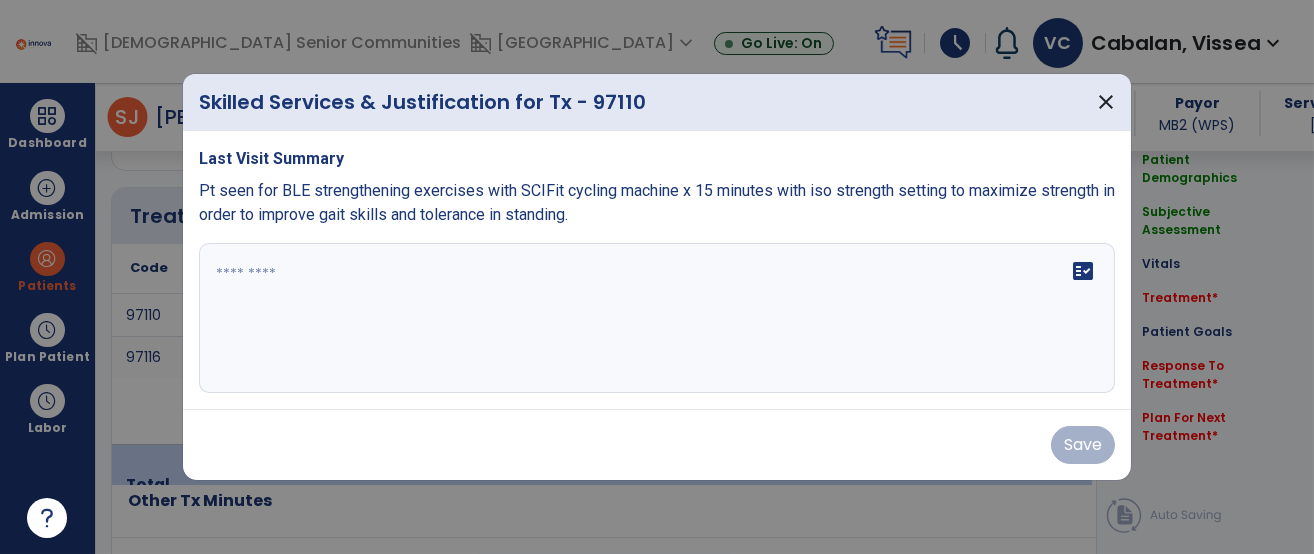 scroll, scrollTop: 1167, scrollLeft: 0, axis: vertical 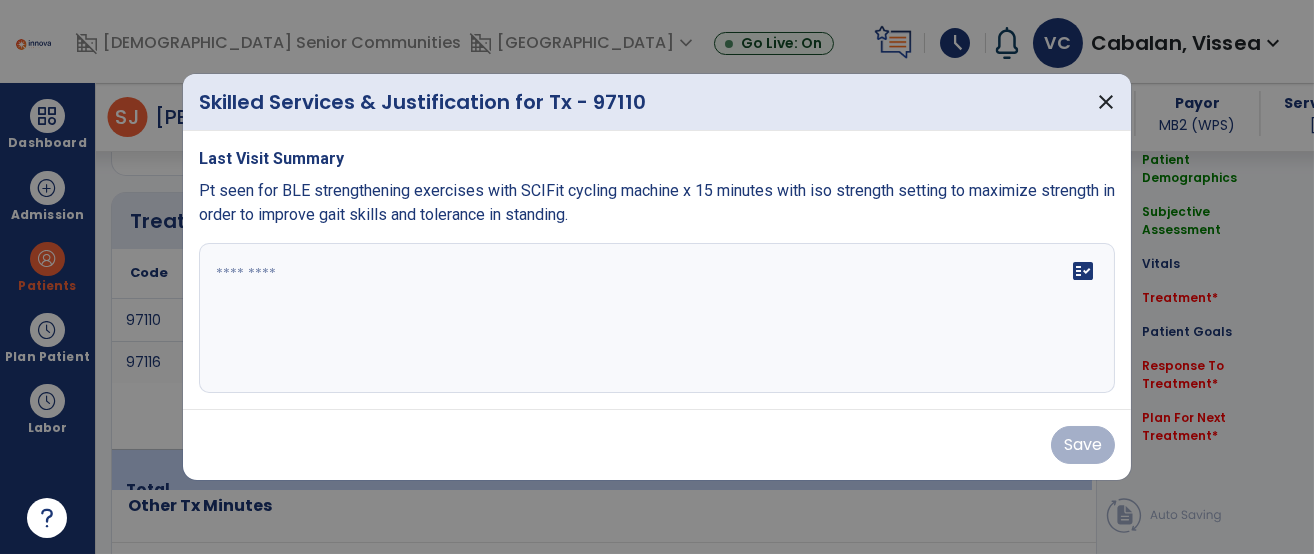 click on "fact_check" at bounding box center [657, 318] 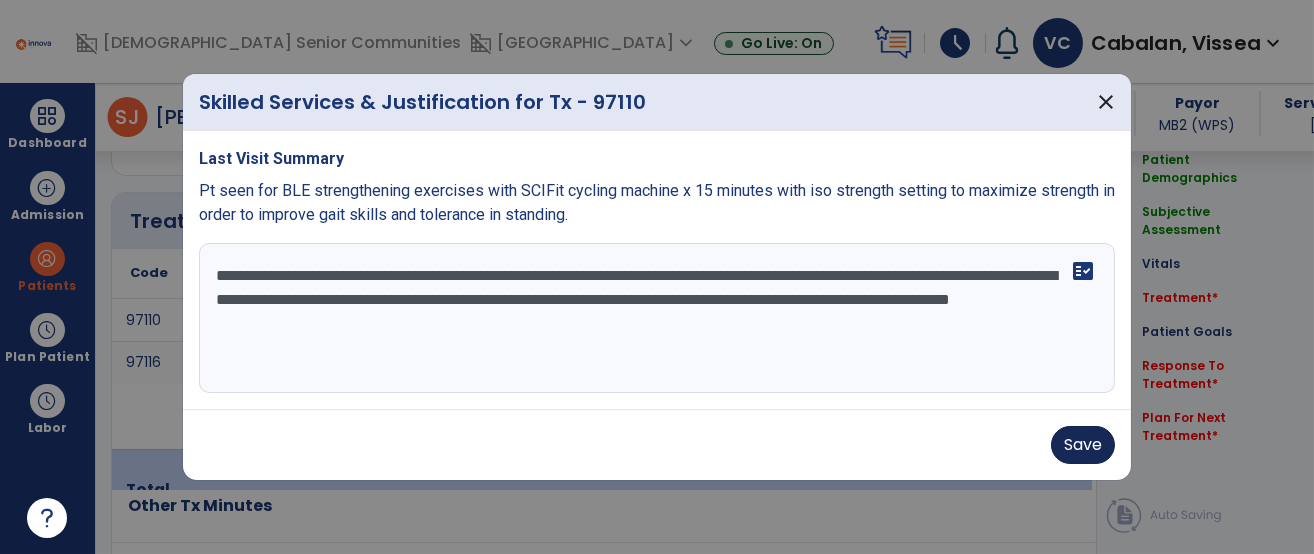 type on "**********" 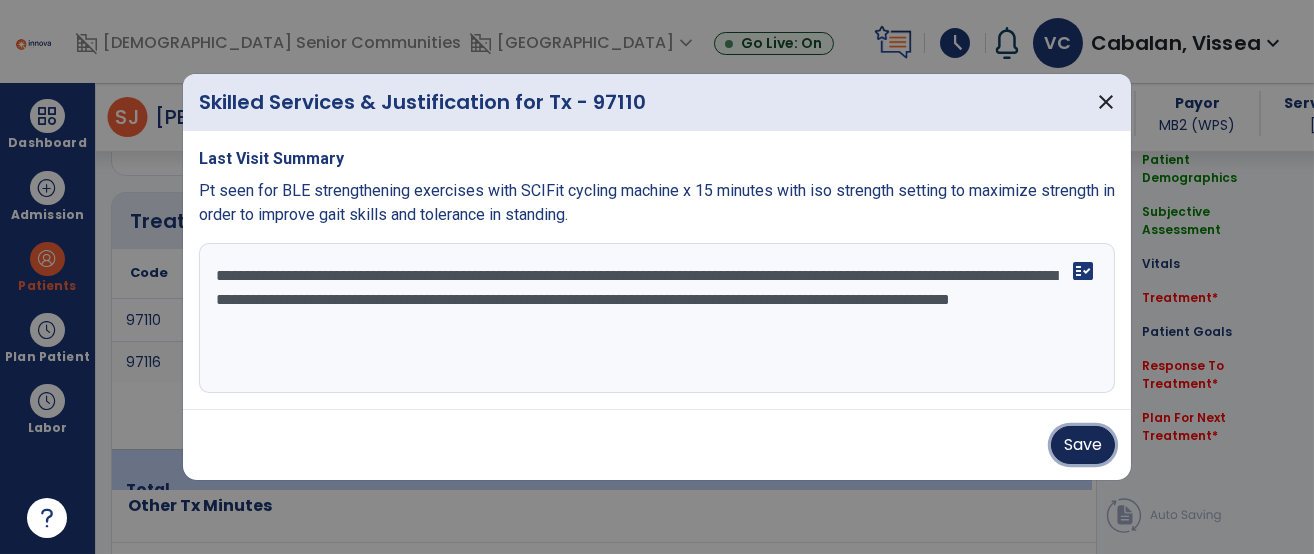 click on "Save" at bounding box center [1083, 445] 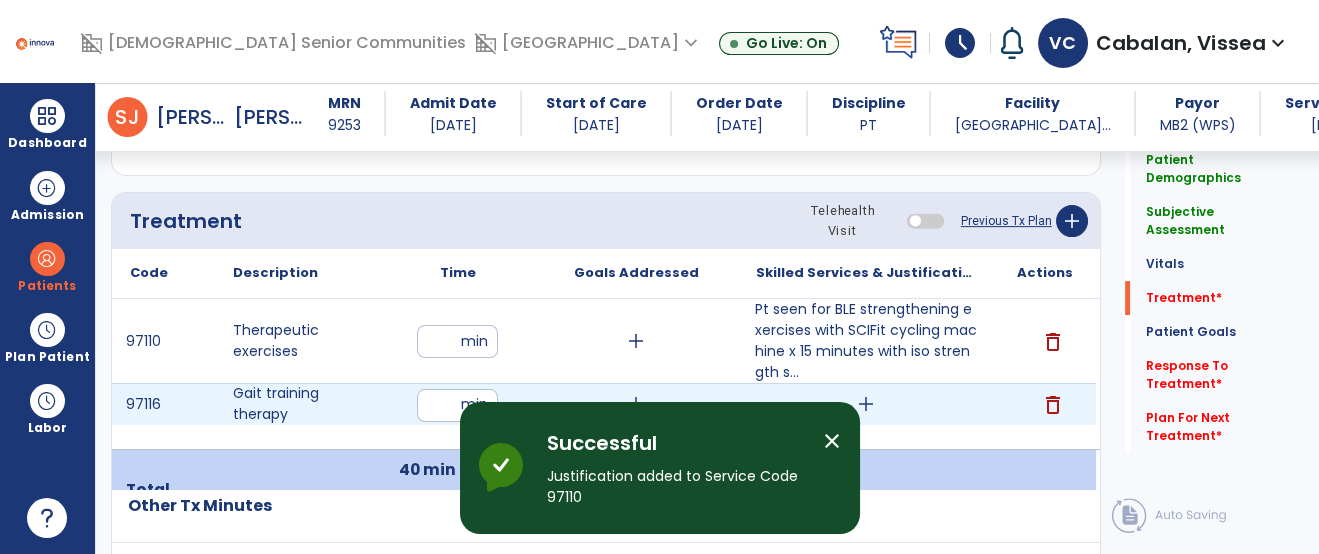 click on "add" at bounding box center [866, 404] 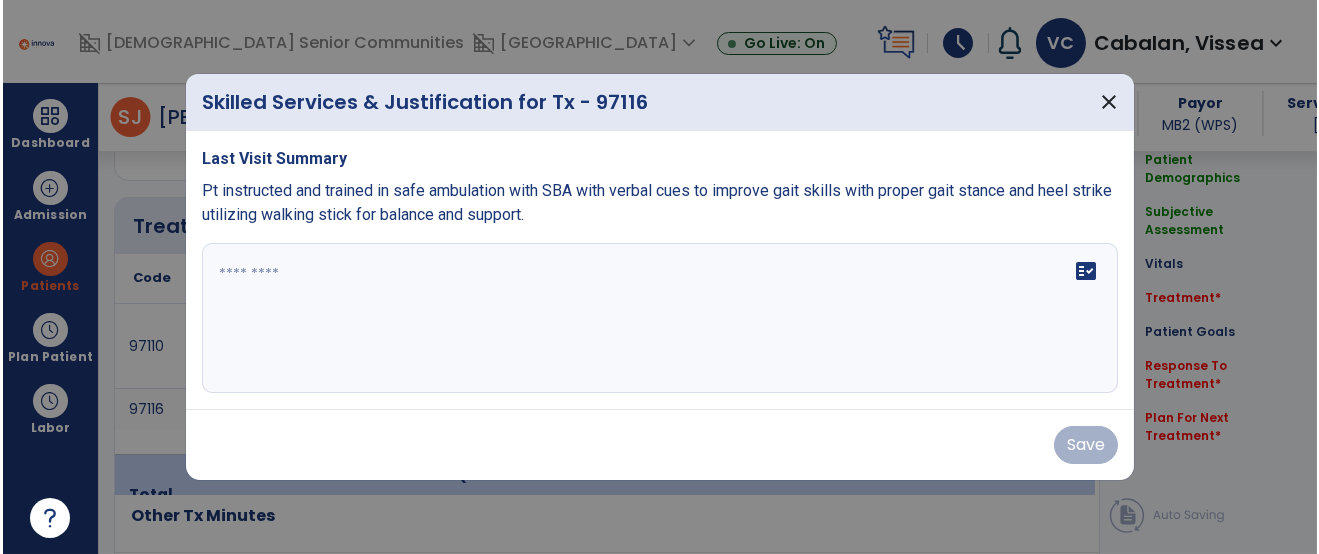 scroll, scrollTop: 1167, scrollLeft: 0, axis: vertical 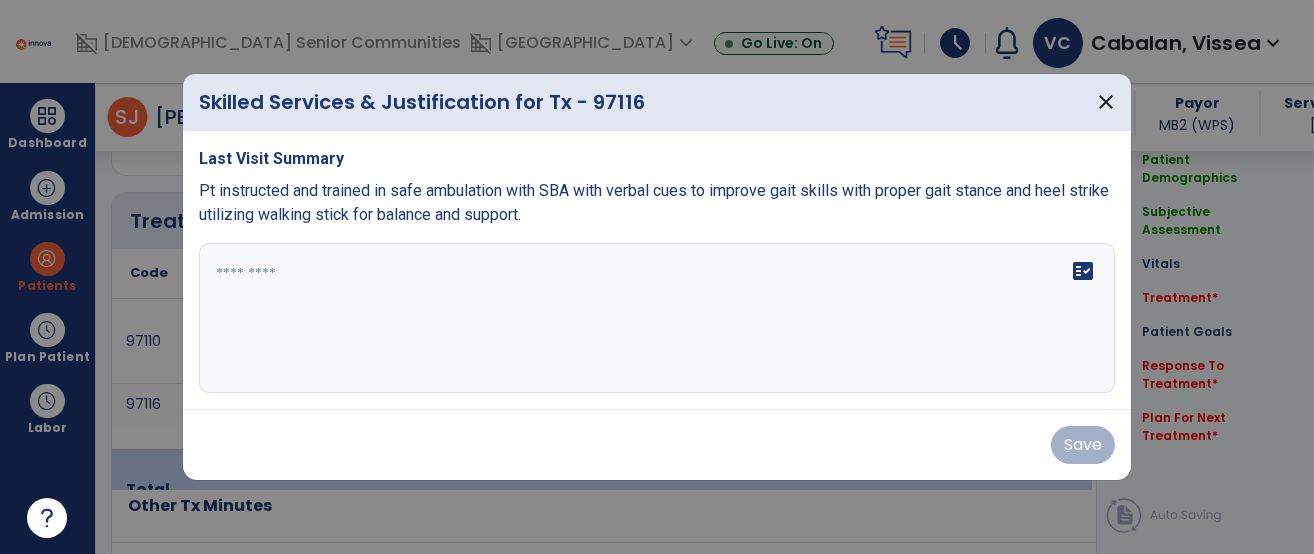 click on "fact_check" at bounding box center (657, 318) 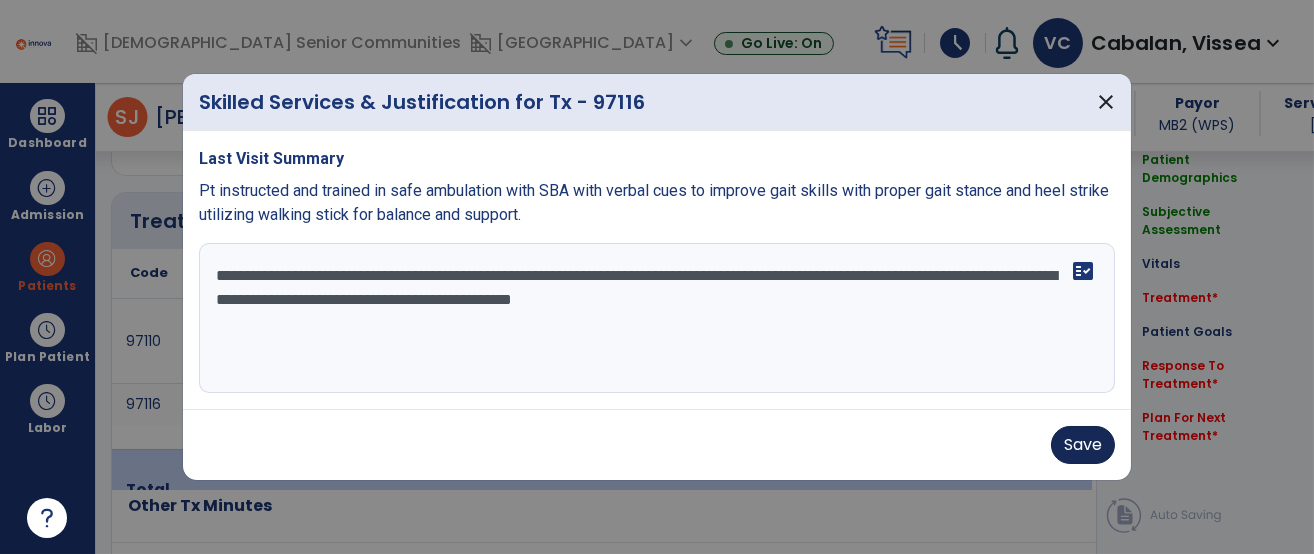 type on "**********" 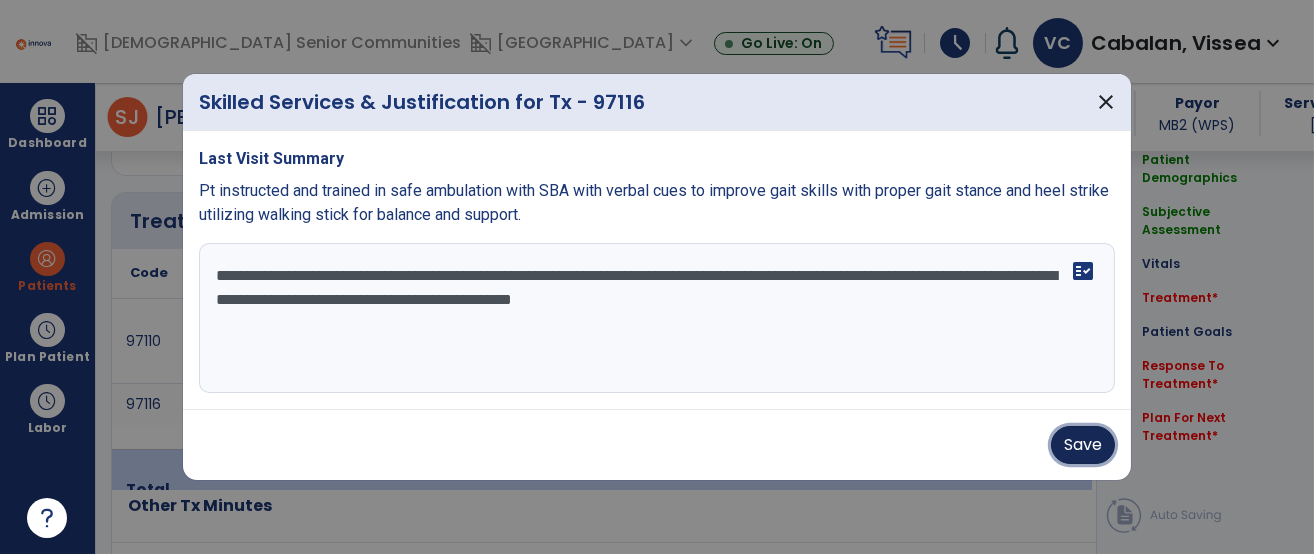 click on "Save" at bounding box center (1083, 445) 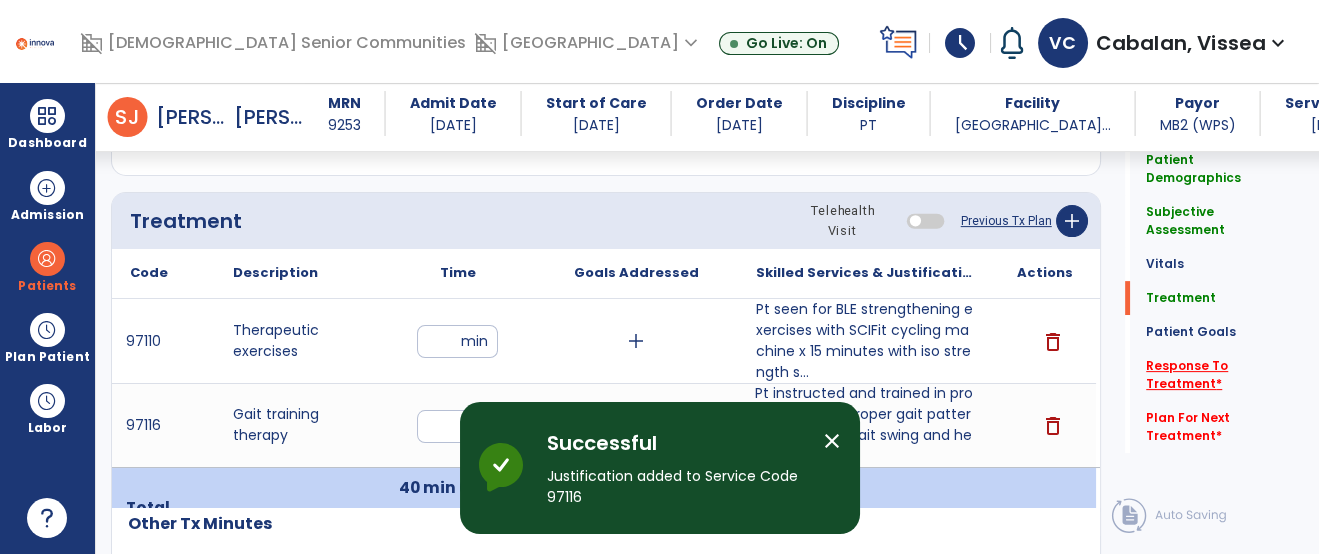 click on "Response To Treatment   *" 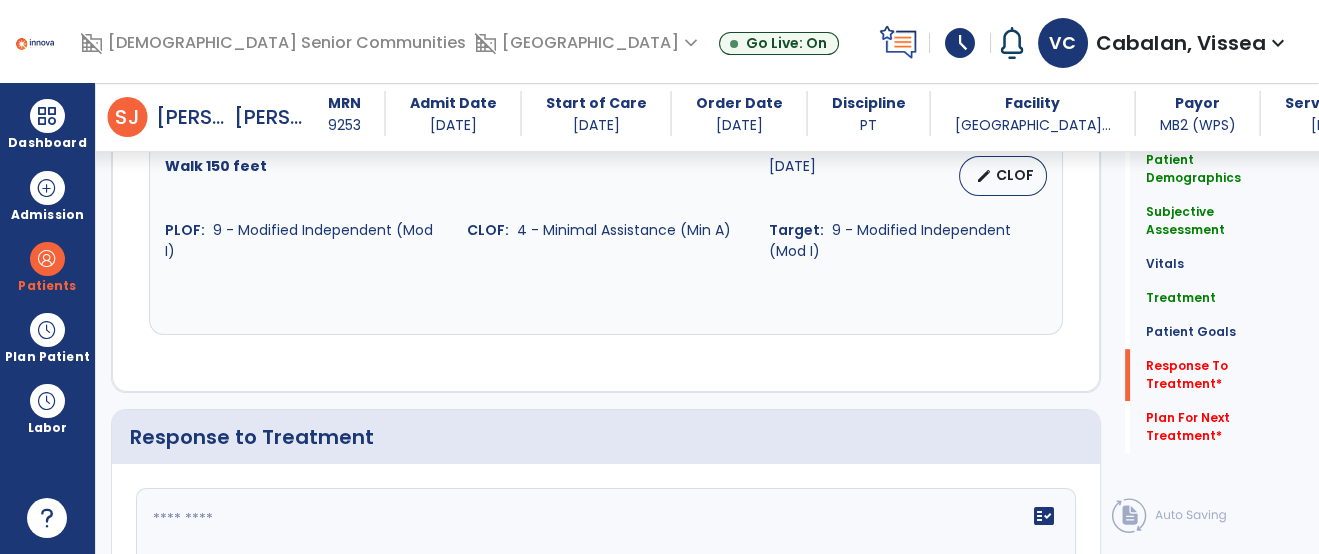 scroll, scrollTop: 2514, scrollLeft: 0, axis: vertical 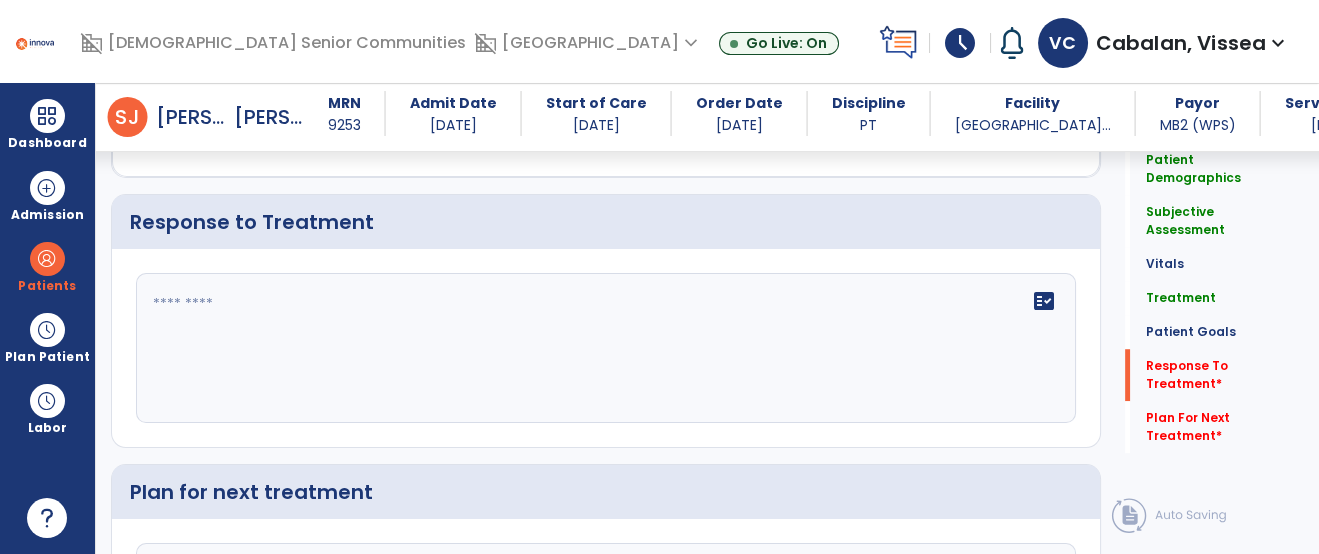 click on "fact_check" 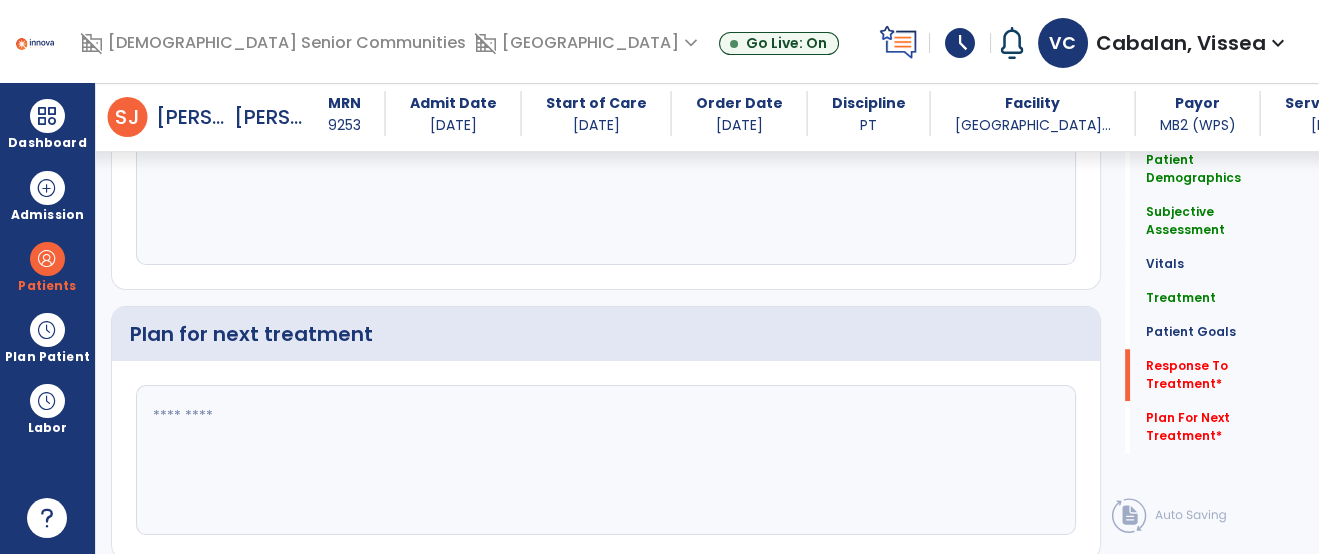 scroll, scrollTop: 2741, scrollLeft: 0, axis: vertical 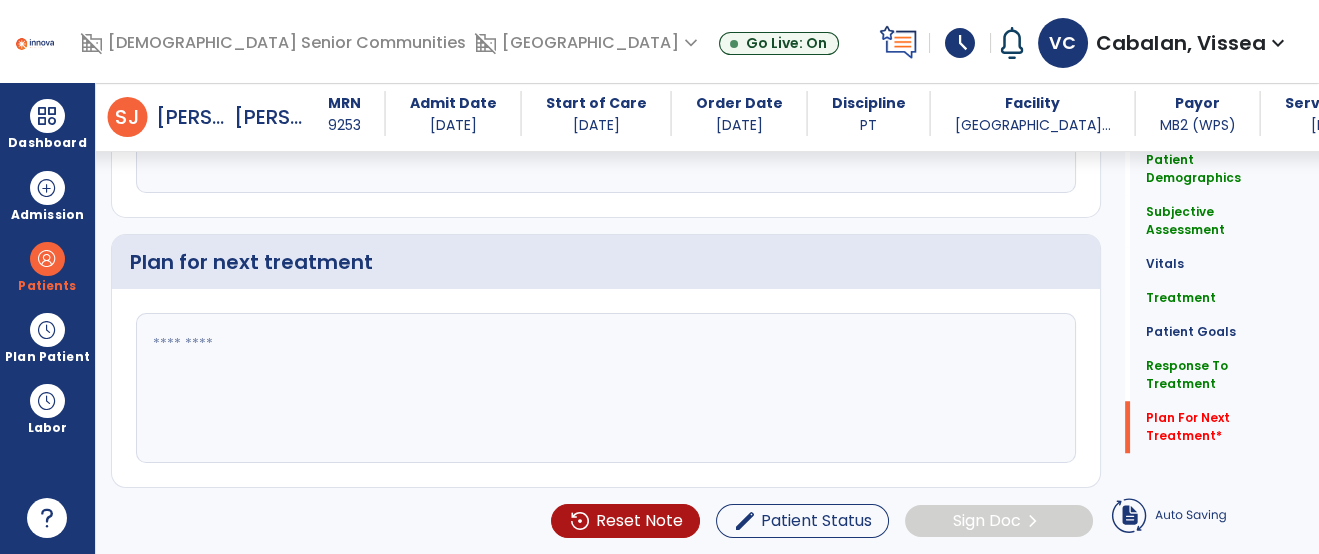 type on "**********" 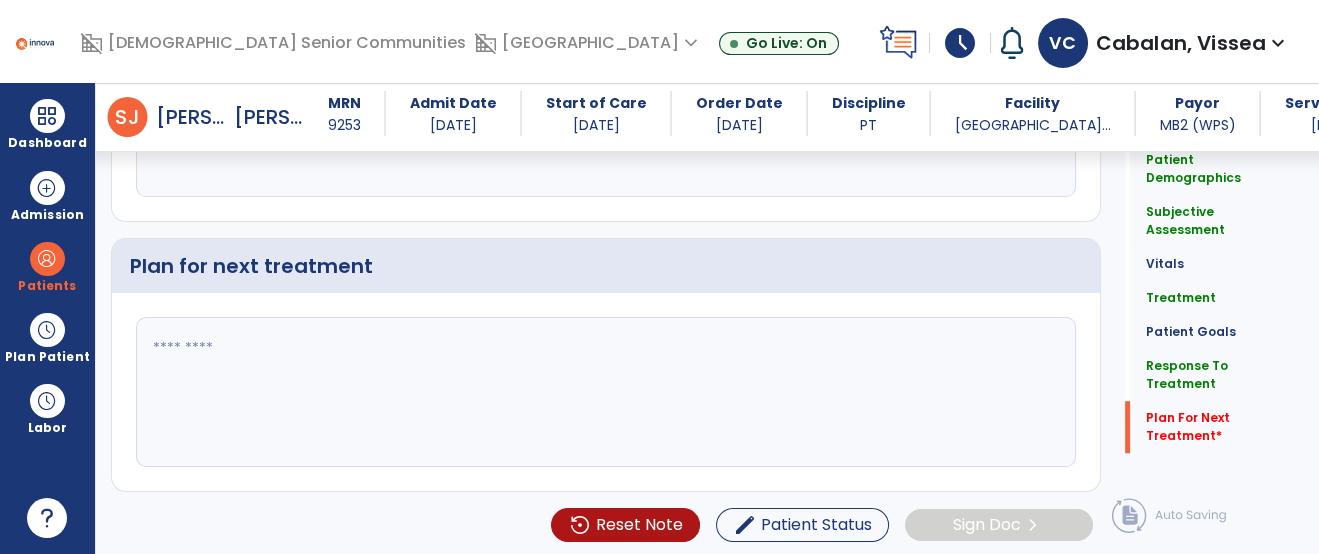 click 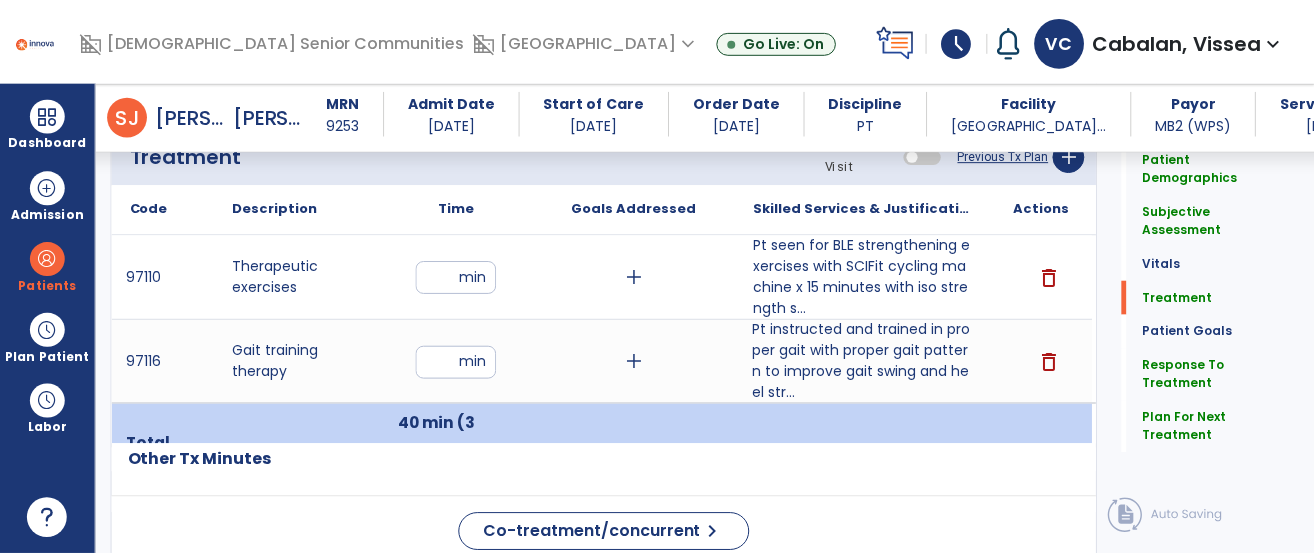 scroll, scrollTop: 1226, scrollLeft: 0, axis: vertical 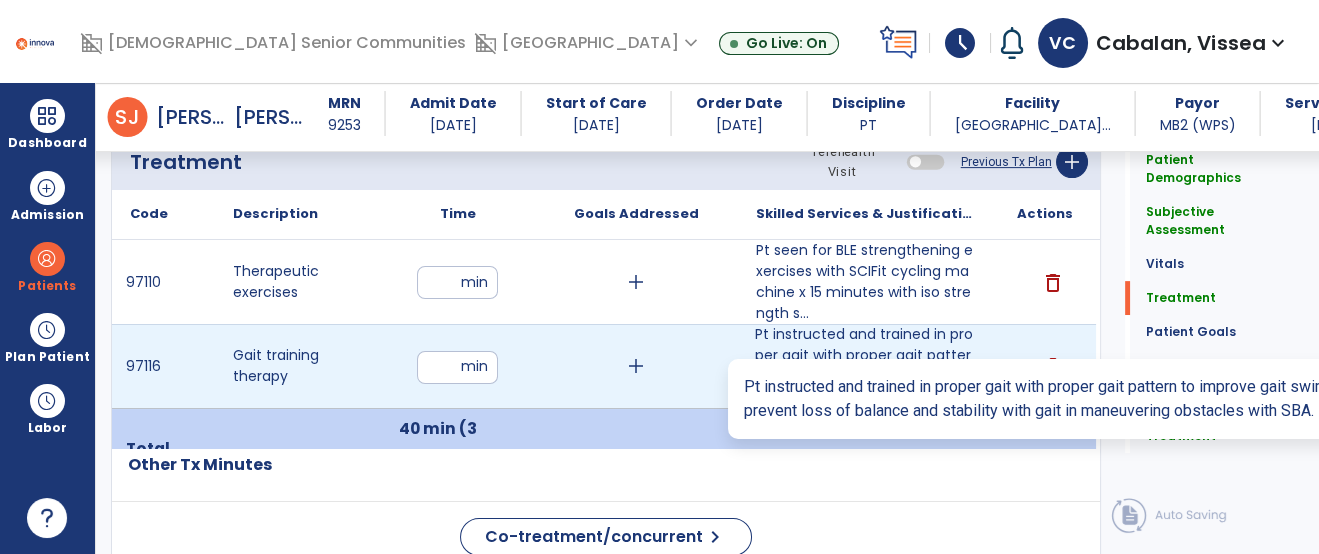 type on "**********" 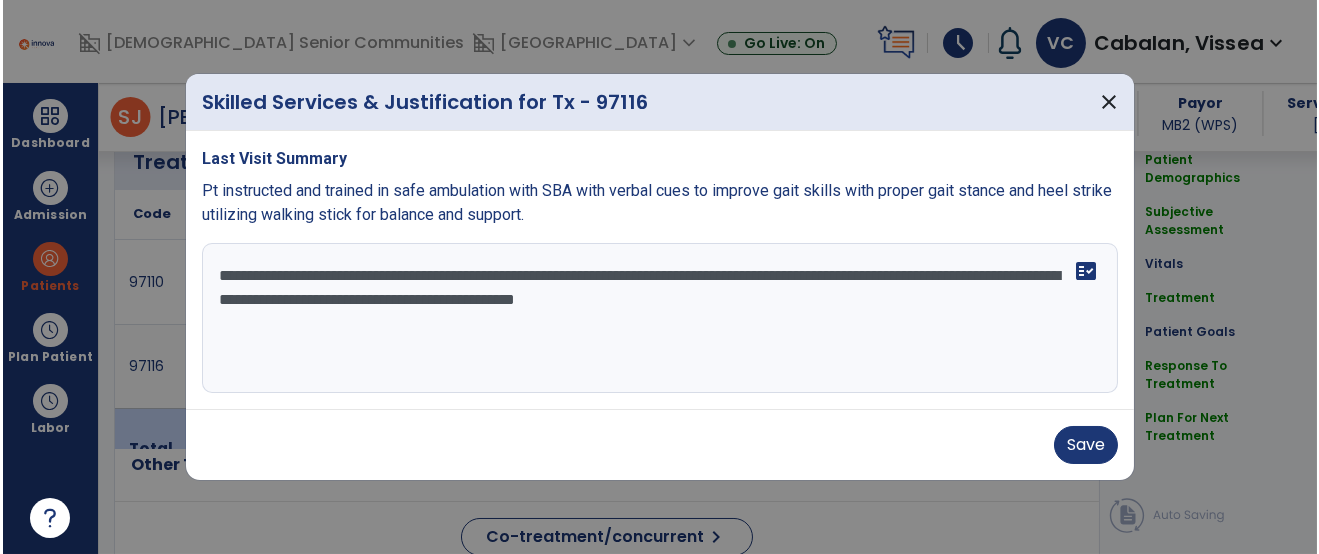 scroll, scrollTop: 1226, scrollLeft: 0, axis: vertical 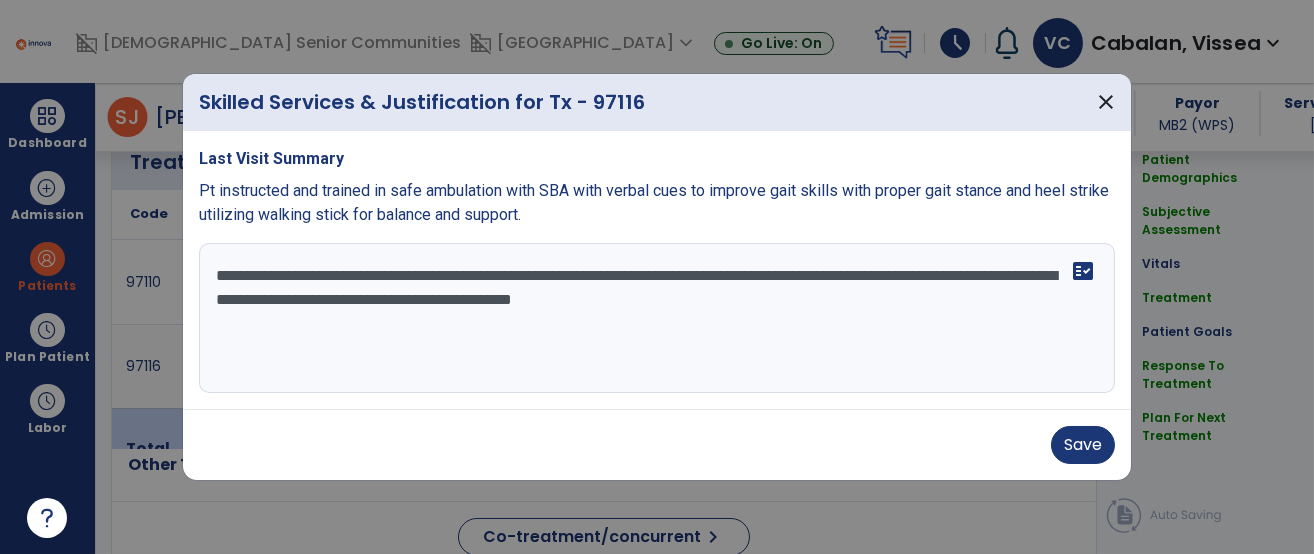 click on "**********" at bounding box center [657, 318] 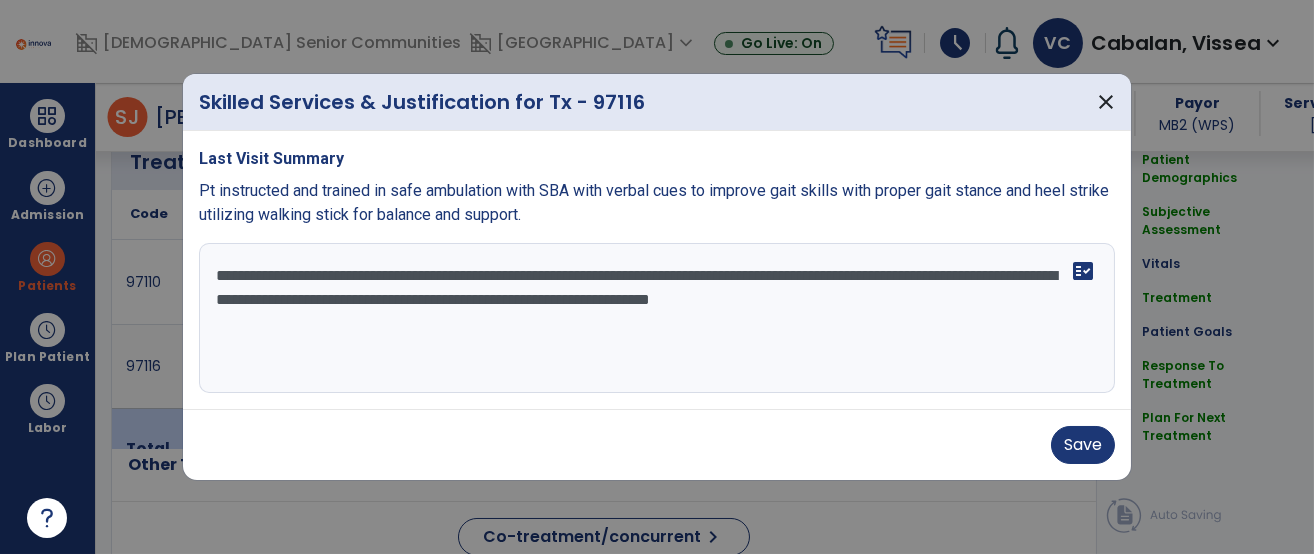 type on "**********" 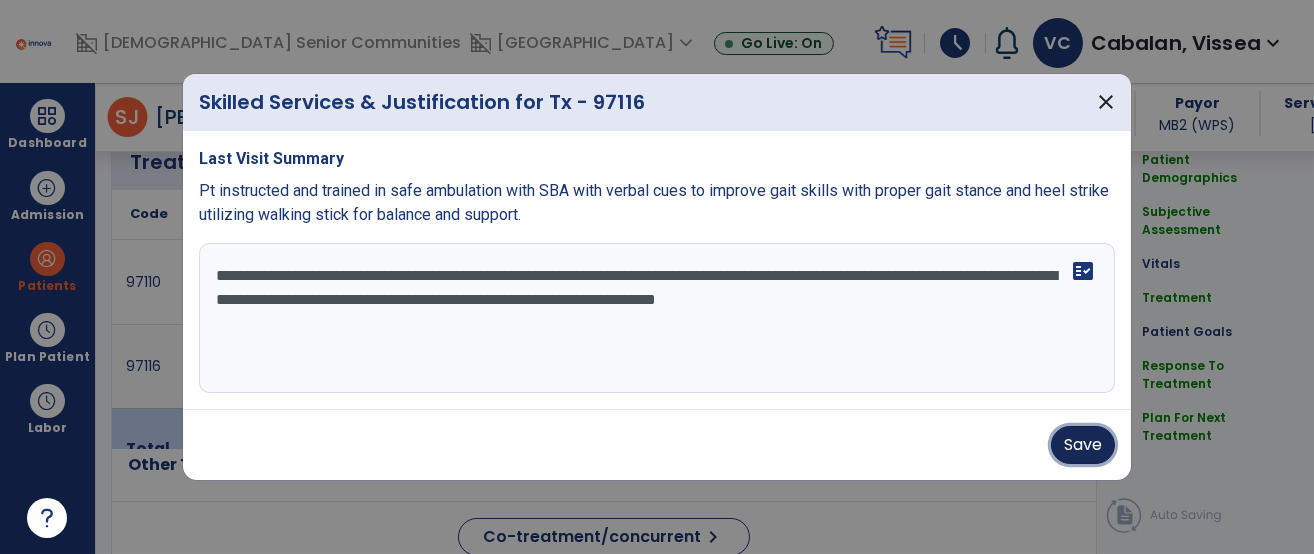 click on "Save" at bounding box center (1083, 445) 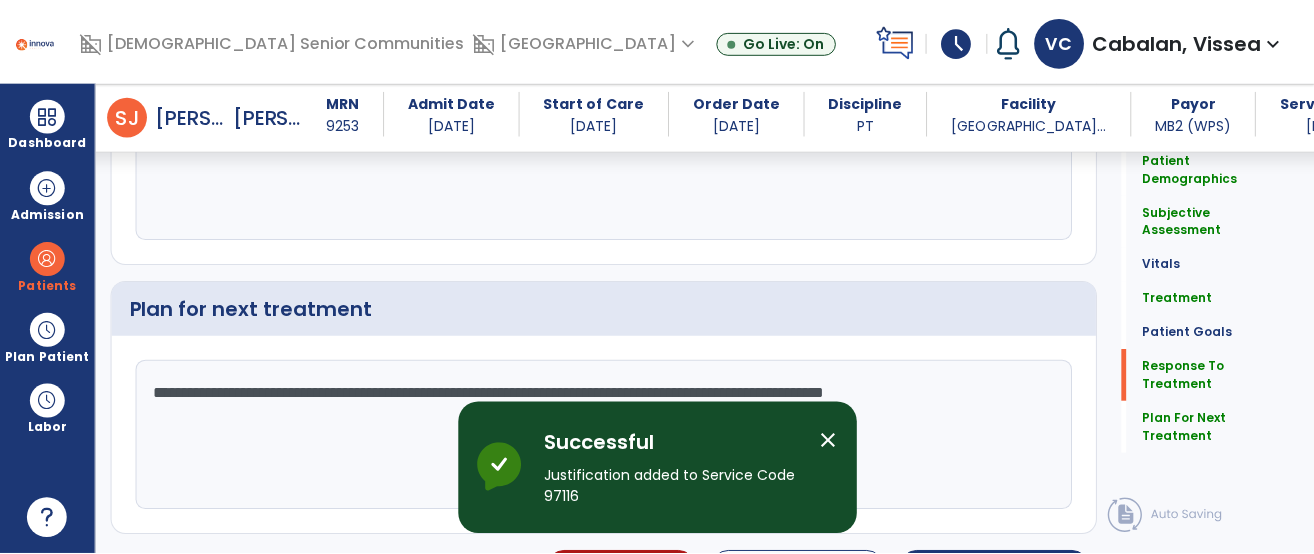 scroll, scrollTop: 2741, scrollLeft: 0, axis: vertical 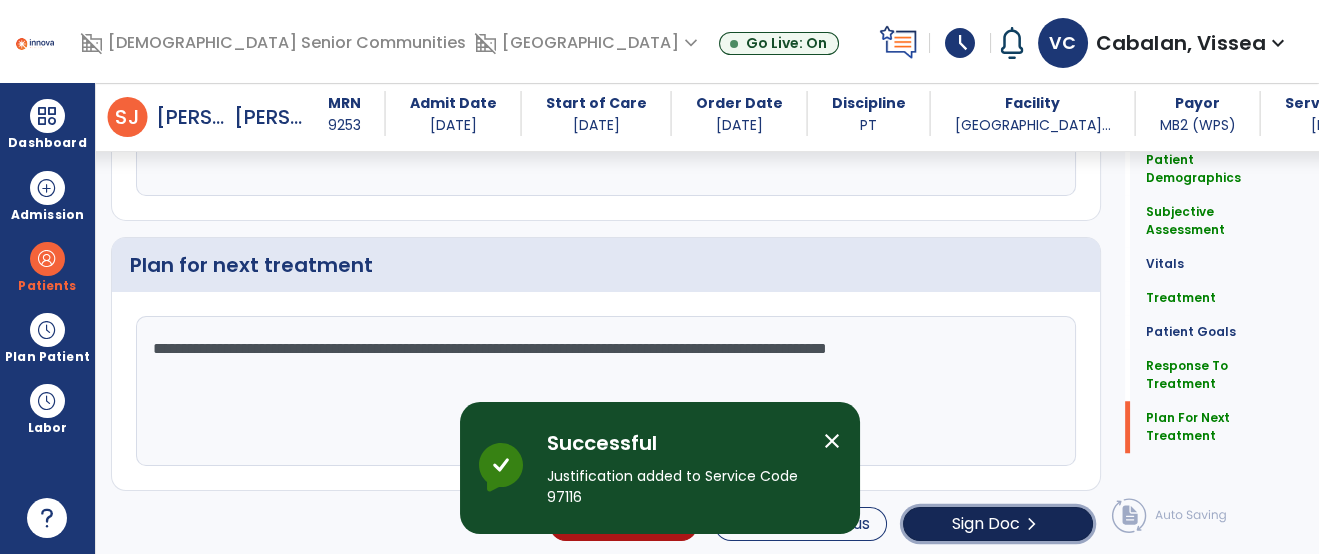 click on "Sign Doc" 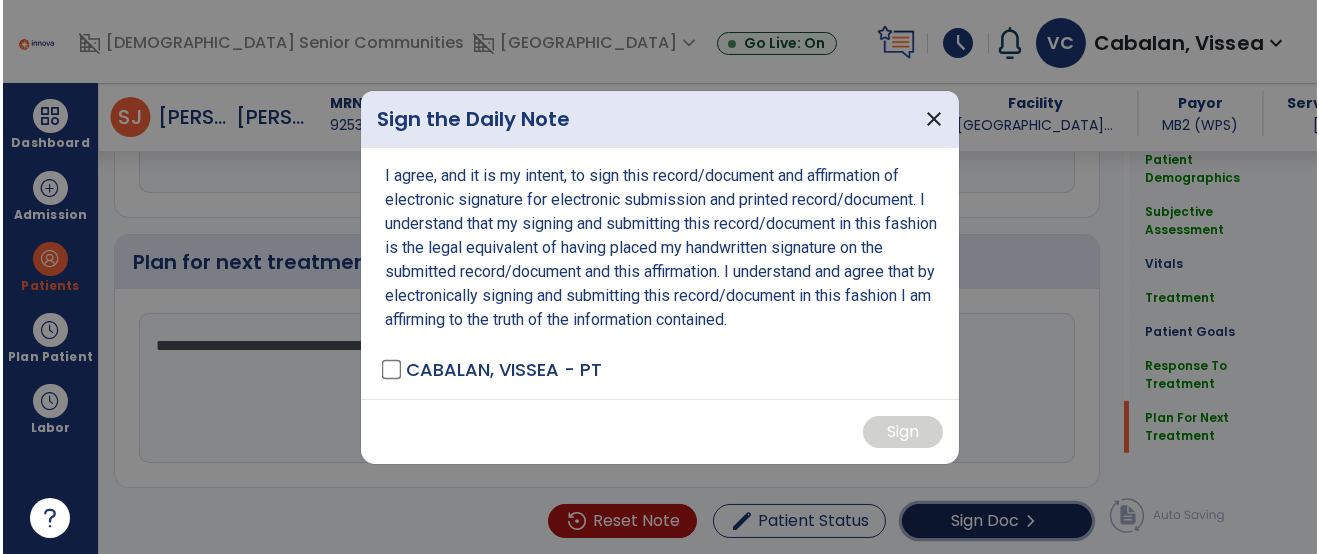 scroll, scrollTop: 2741, scrollLeft: 0, axis: vertical 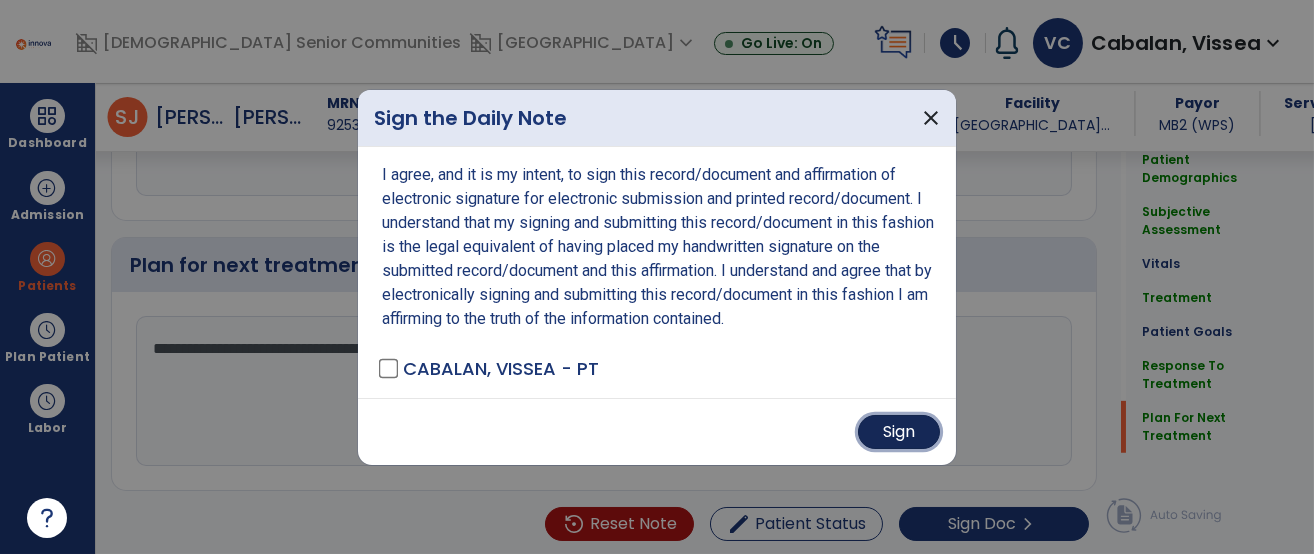 click on "Sign" at bounding box center (899, 432) 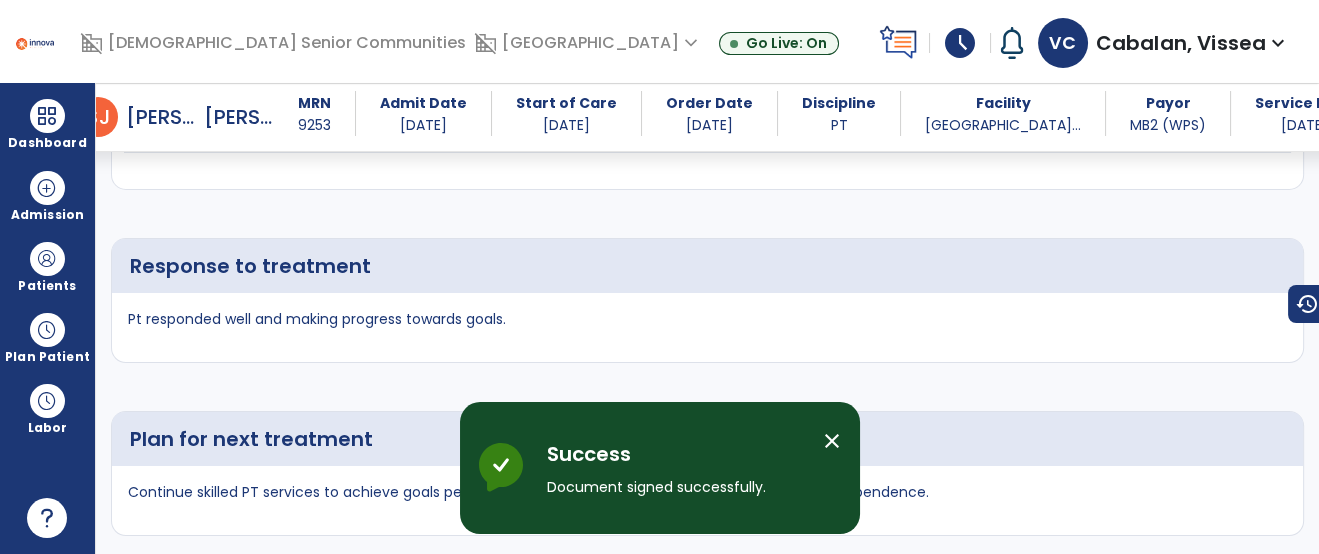 scroll, scrollTop: 3346, scrollLeft: 0, axis: vertical 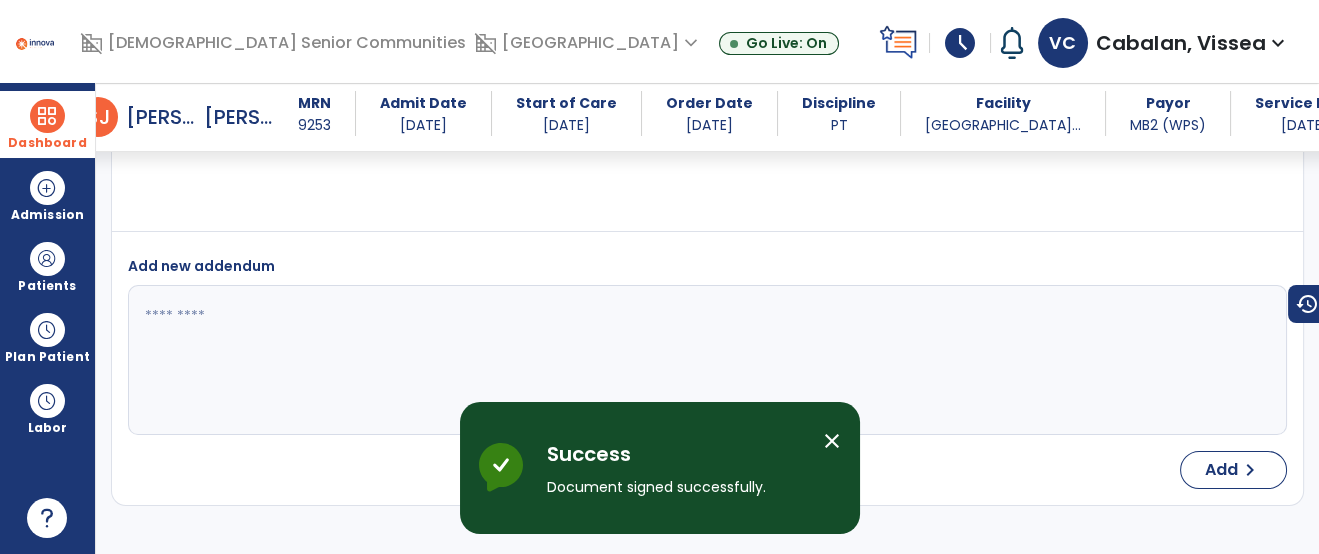 click at bounding box center (47, 116) 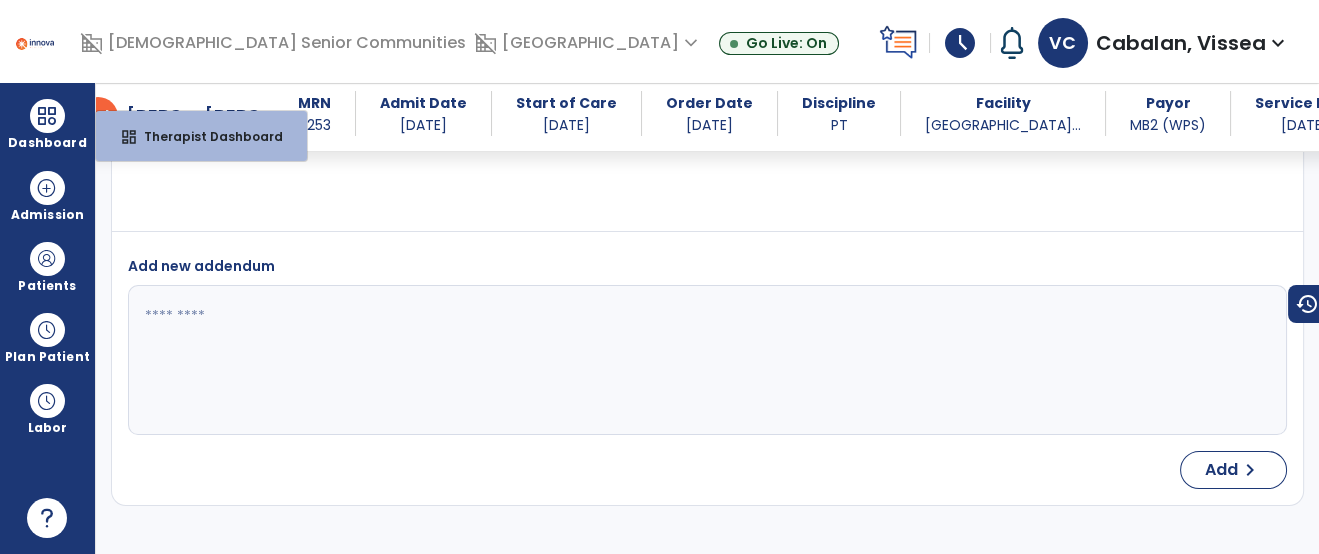 scroll, scrollTop: 3827, scrollLeft: 0, axis: vertical 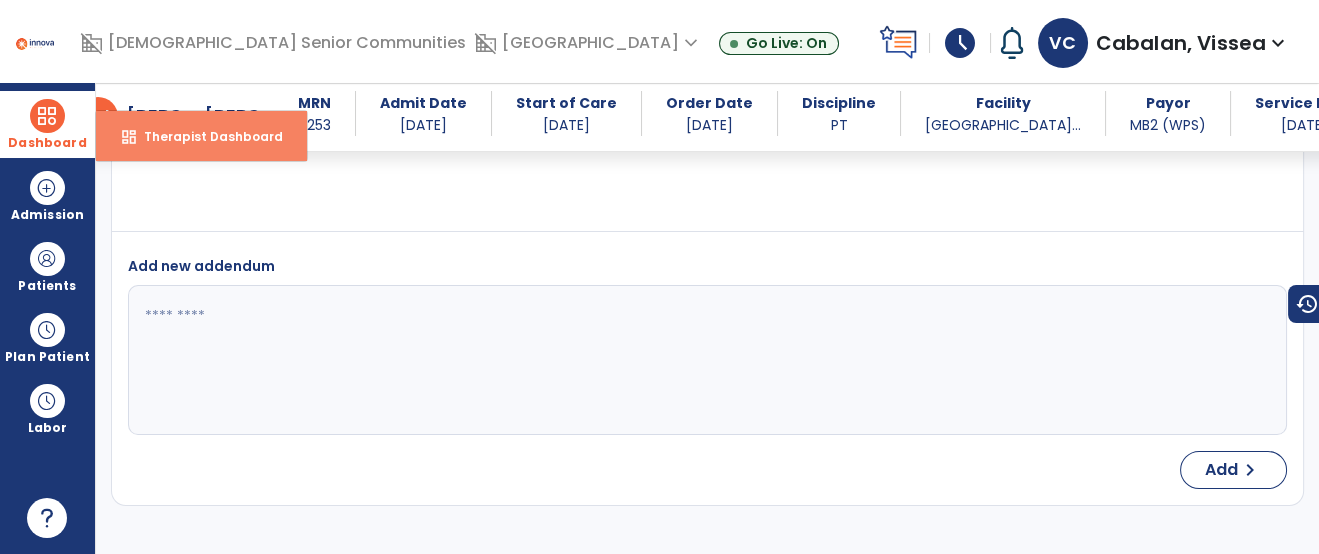 click on "Therapist Dashboard" at bounding box center (205, 136) 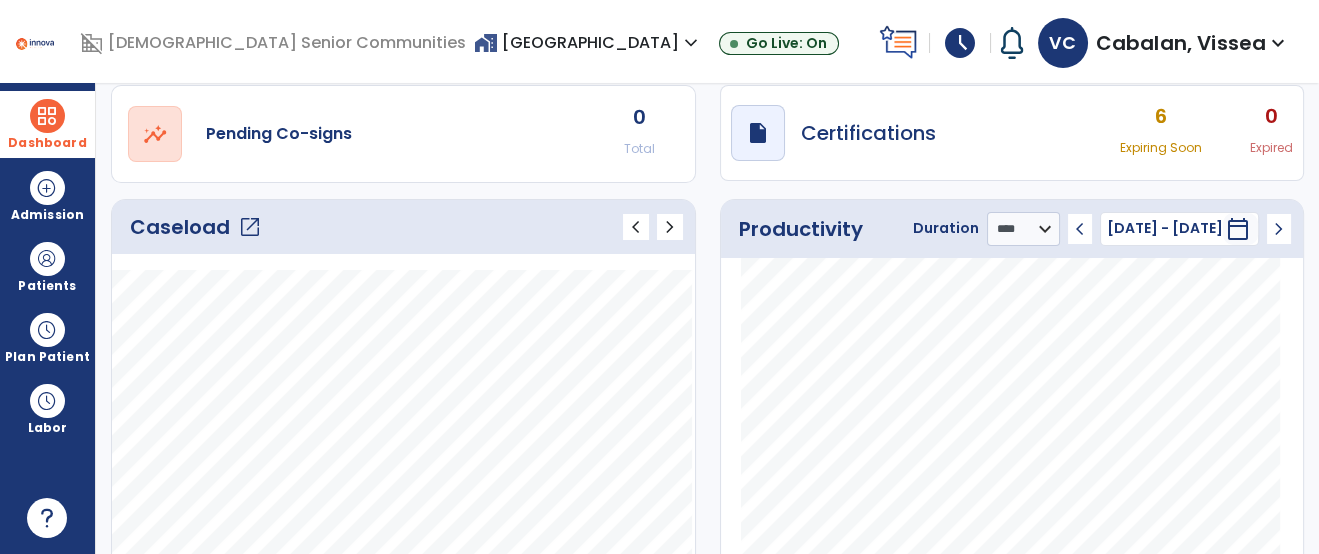 scroll, scrollTop: 164, scrollLeft: 0, axis: vertical 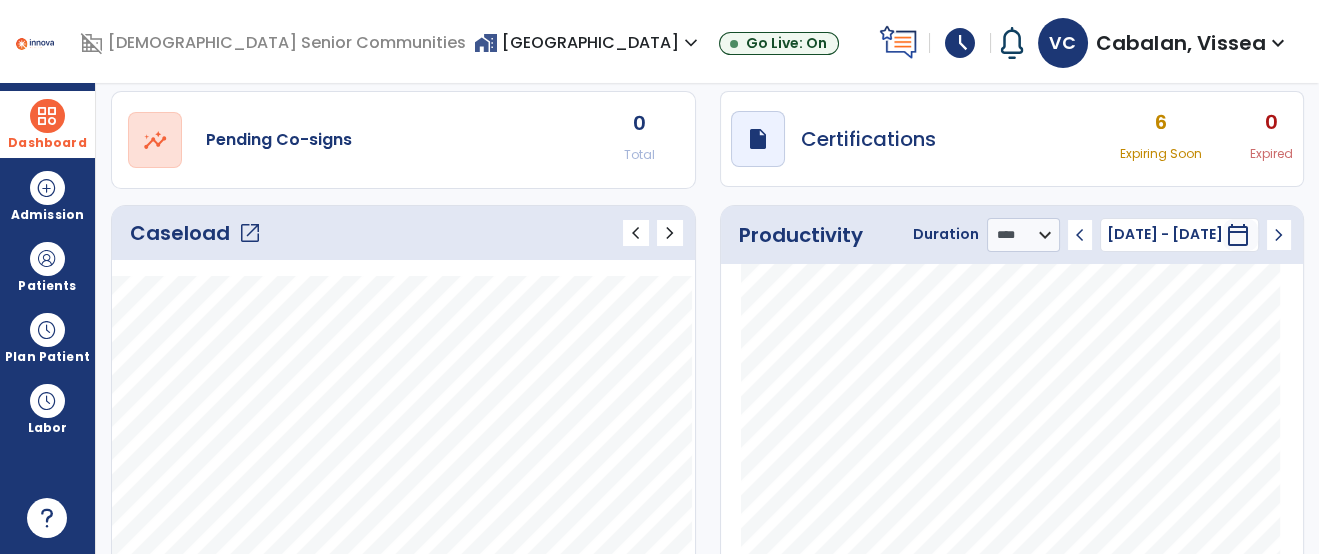 click on "open_in_new" 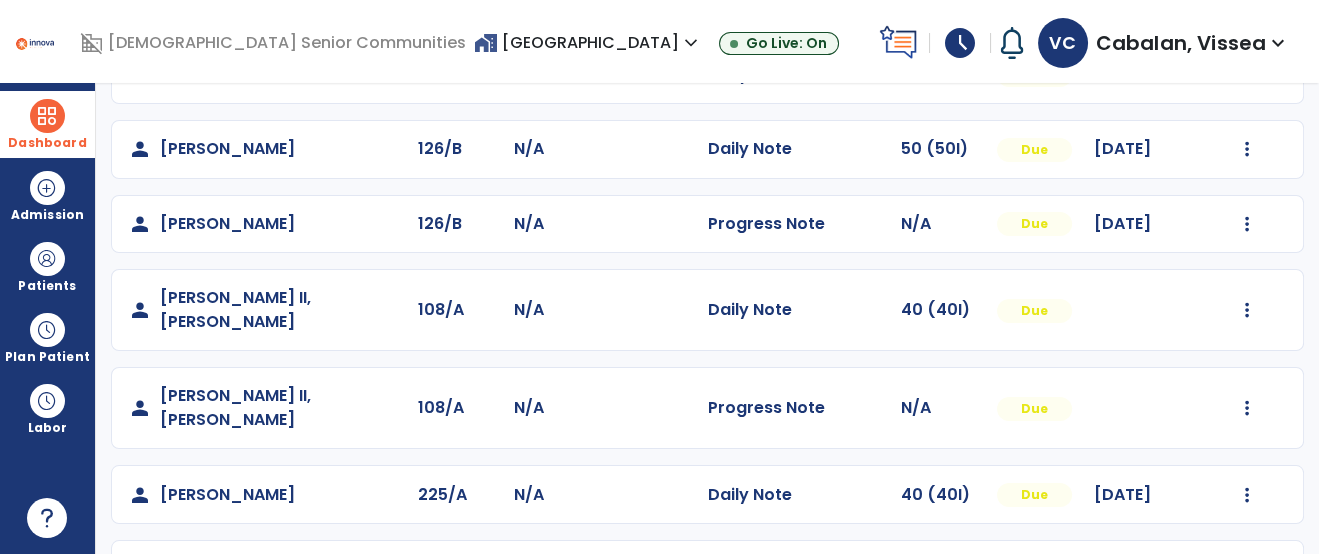 scroll, scrollTop: 623, scrollLeft: 0, axis: vertical 